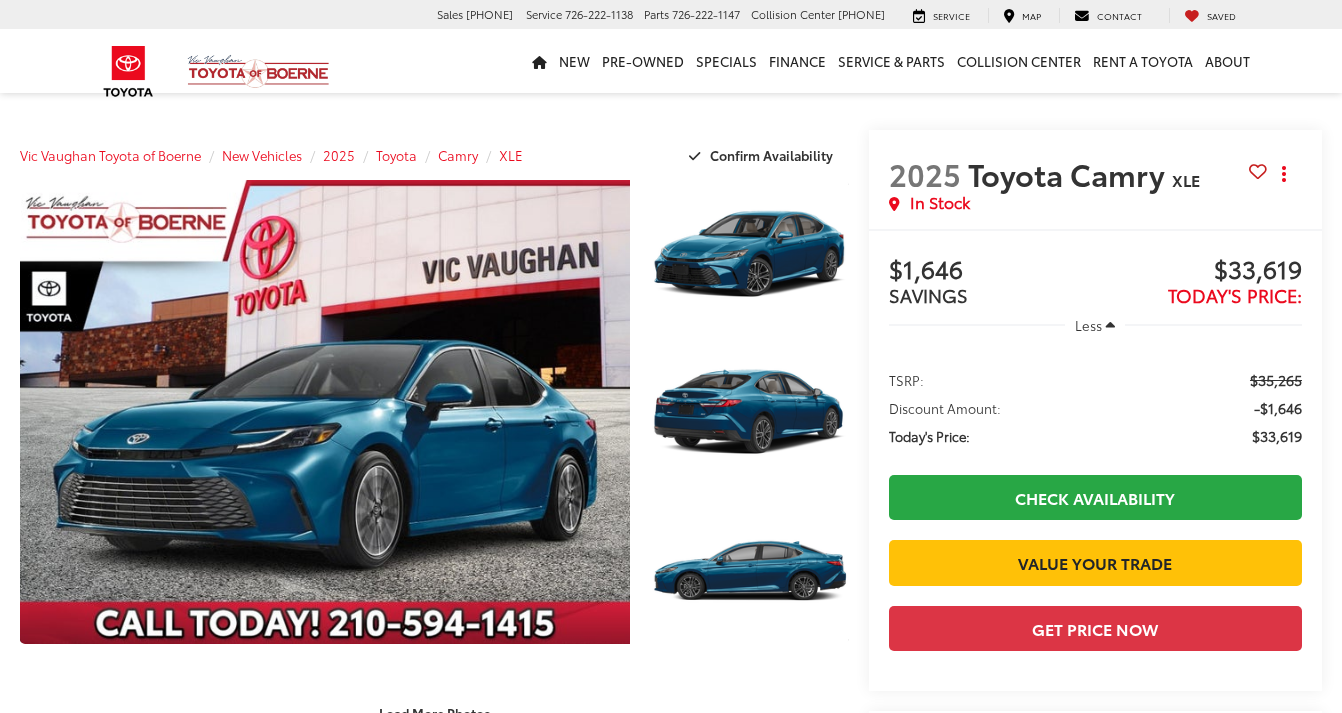 scroll, scrollTop: 0, scrollLeft: 0, axis: both 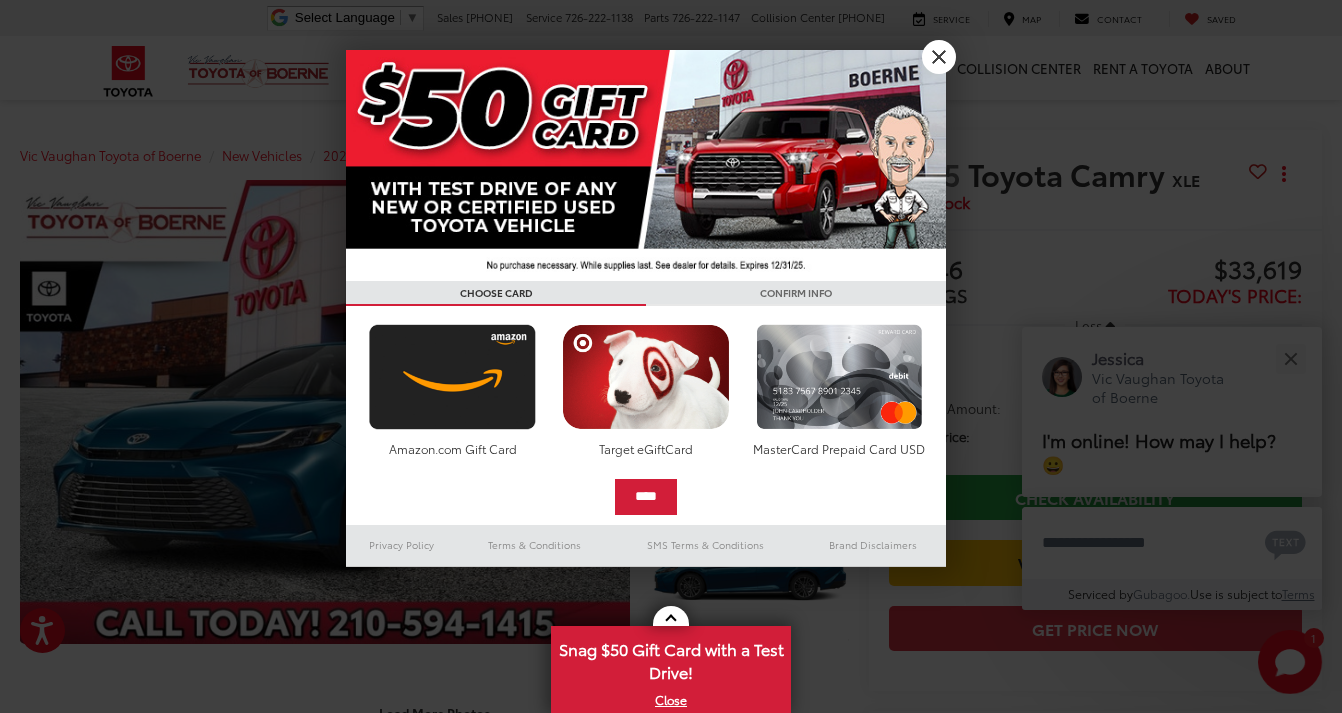 click at bounding box center [646, 165] 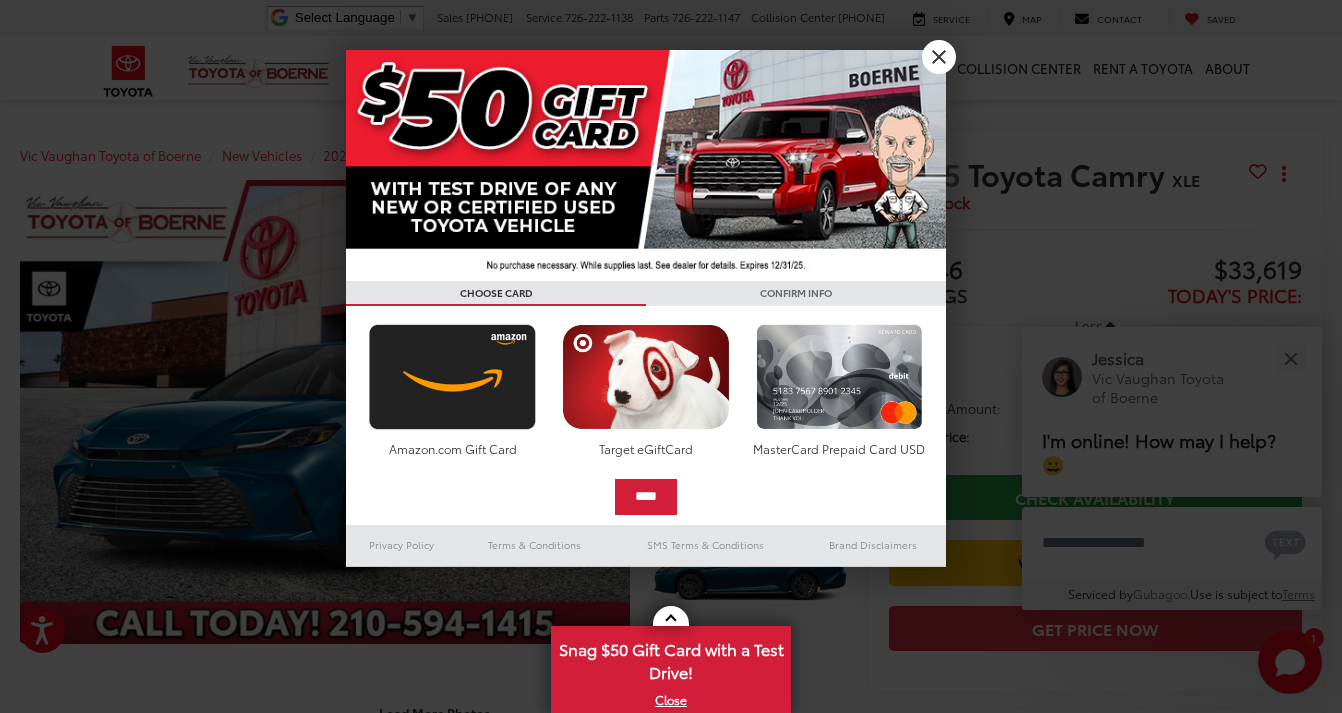 click at bounding box center [646, 165] 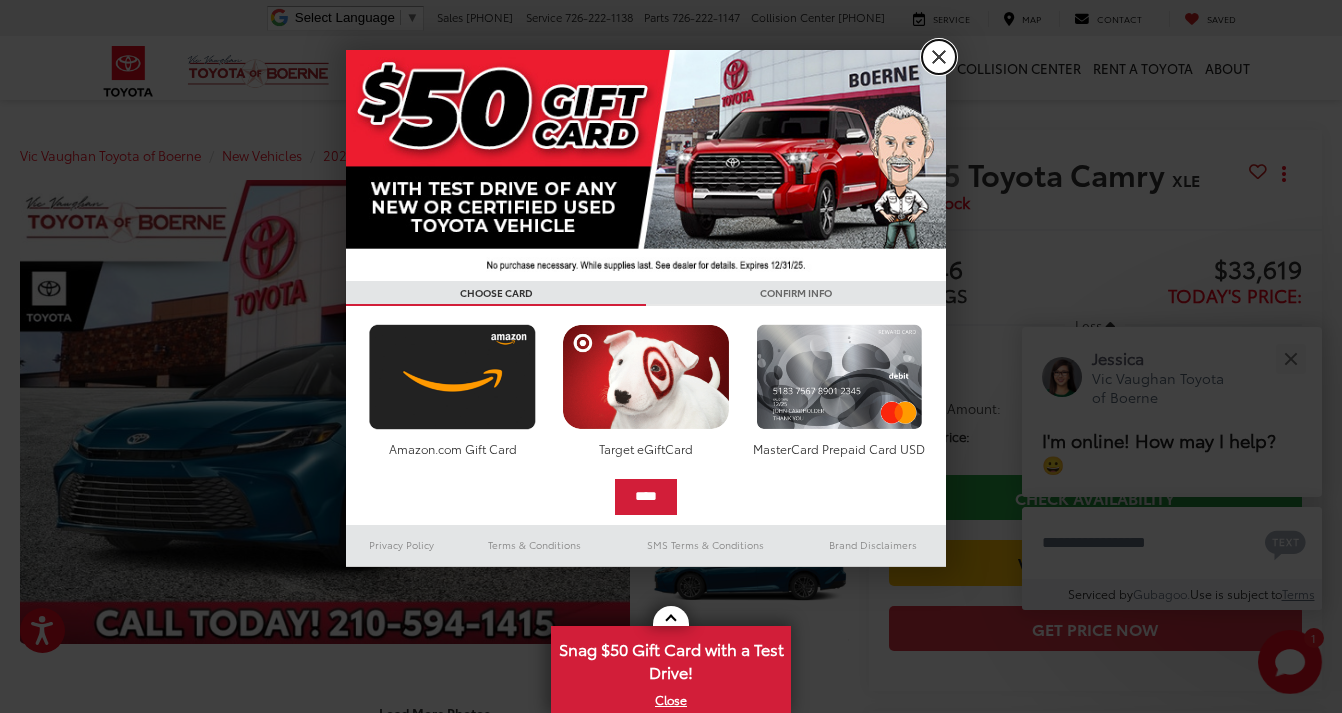 click on "X" at bounding box center (939, 57) 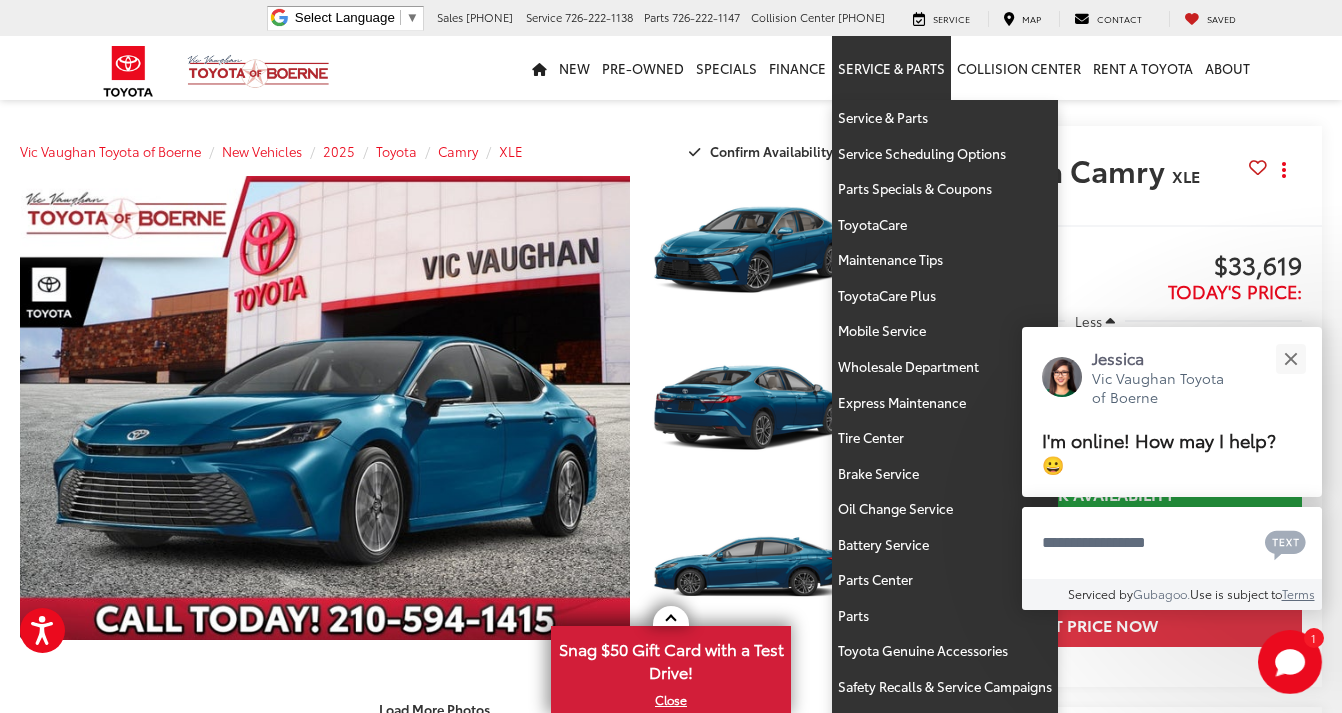 scroll, scrollTop: 20, scrollLeft: 0, axis: vertical 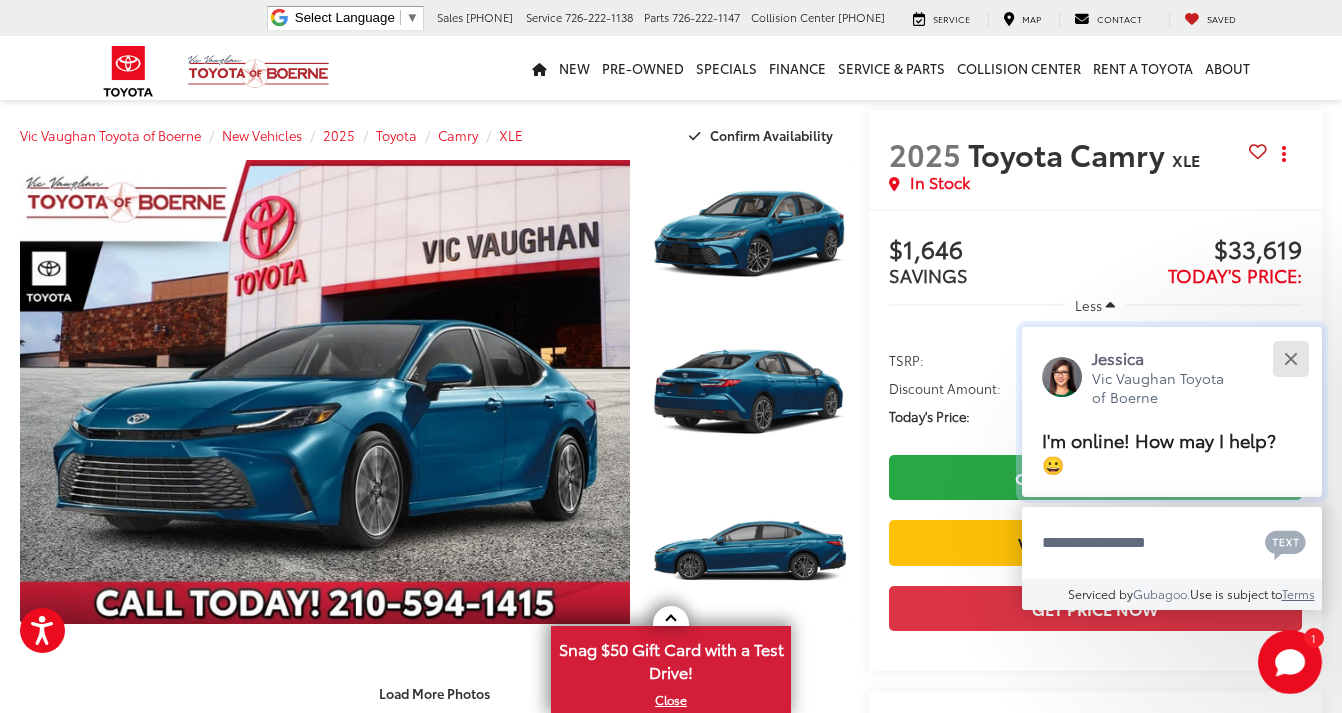 click at bounding box center [1290, 358] 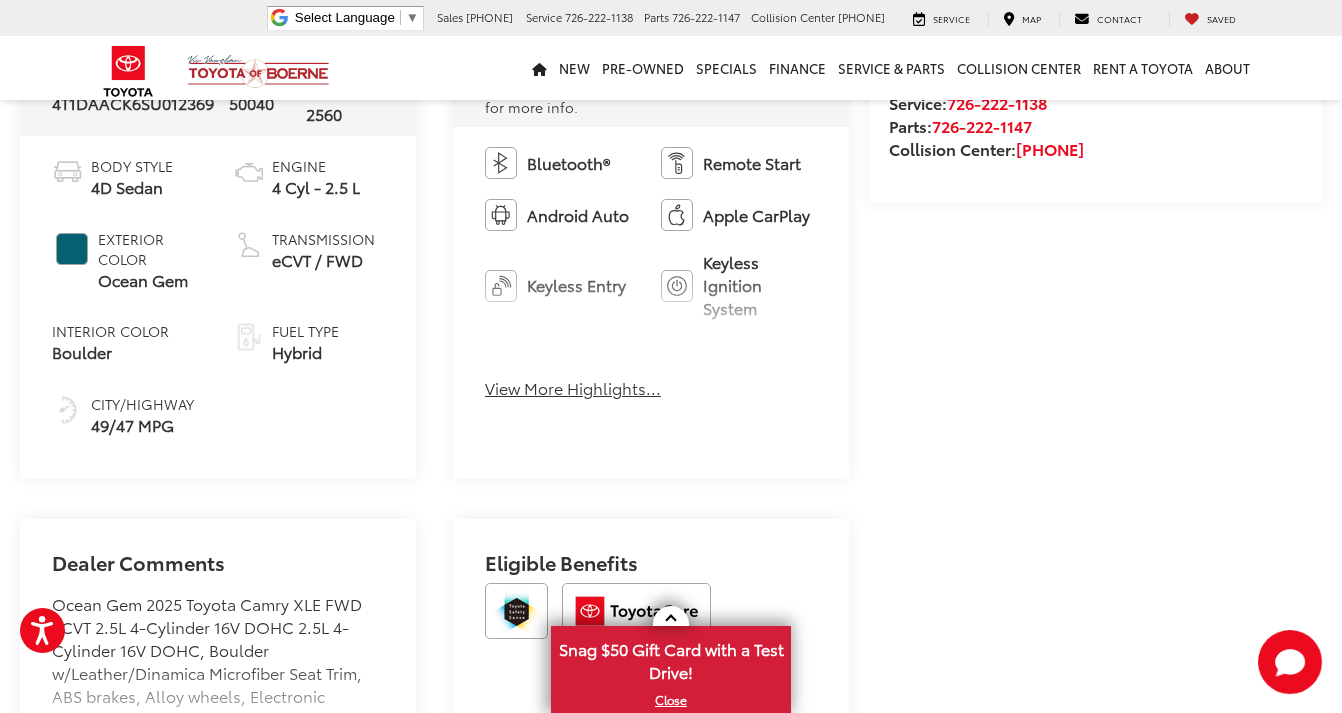 scroll, scrollTop: 793, scrollLeft: 0, axis: vertical 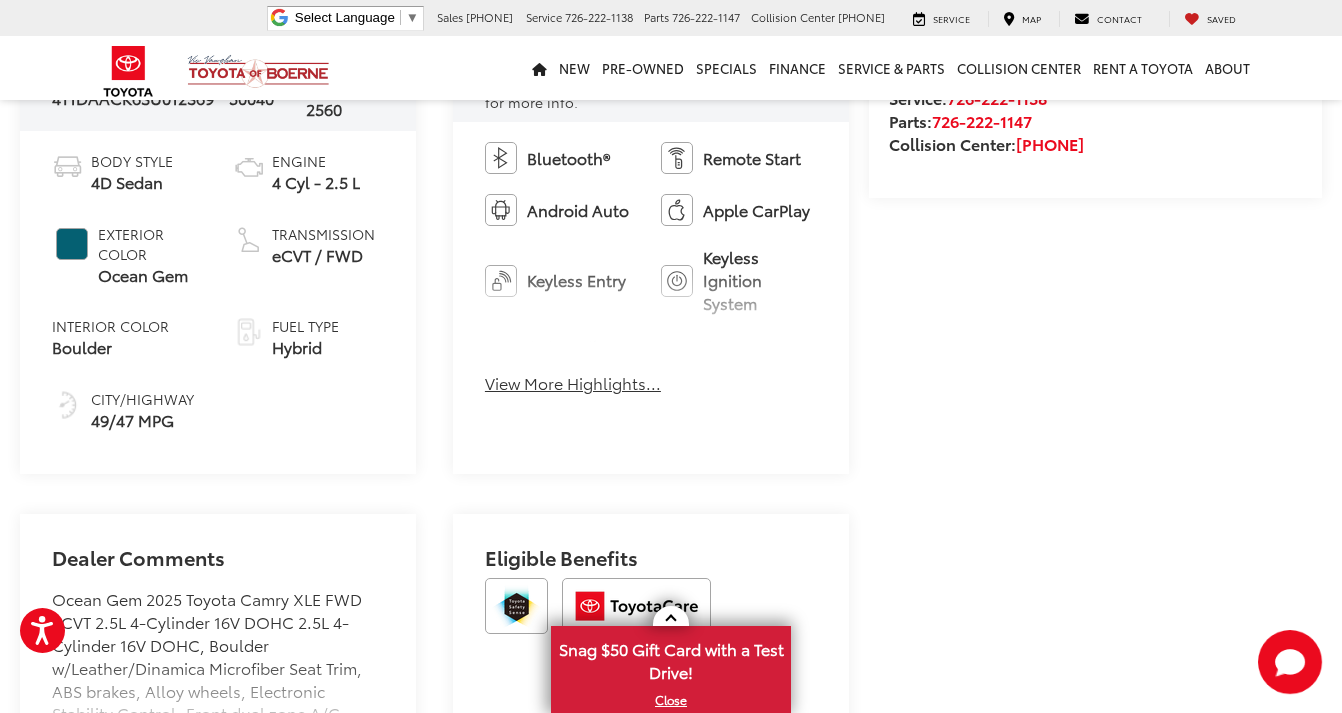 click on "View More Highlights..." at bounding box center [573, 383] 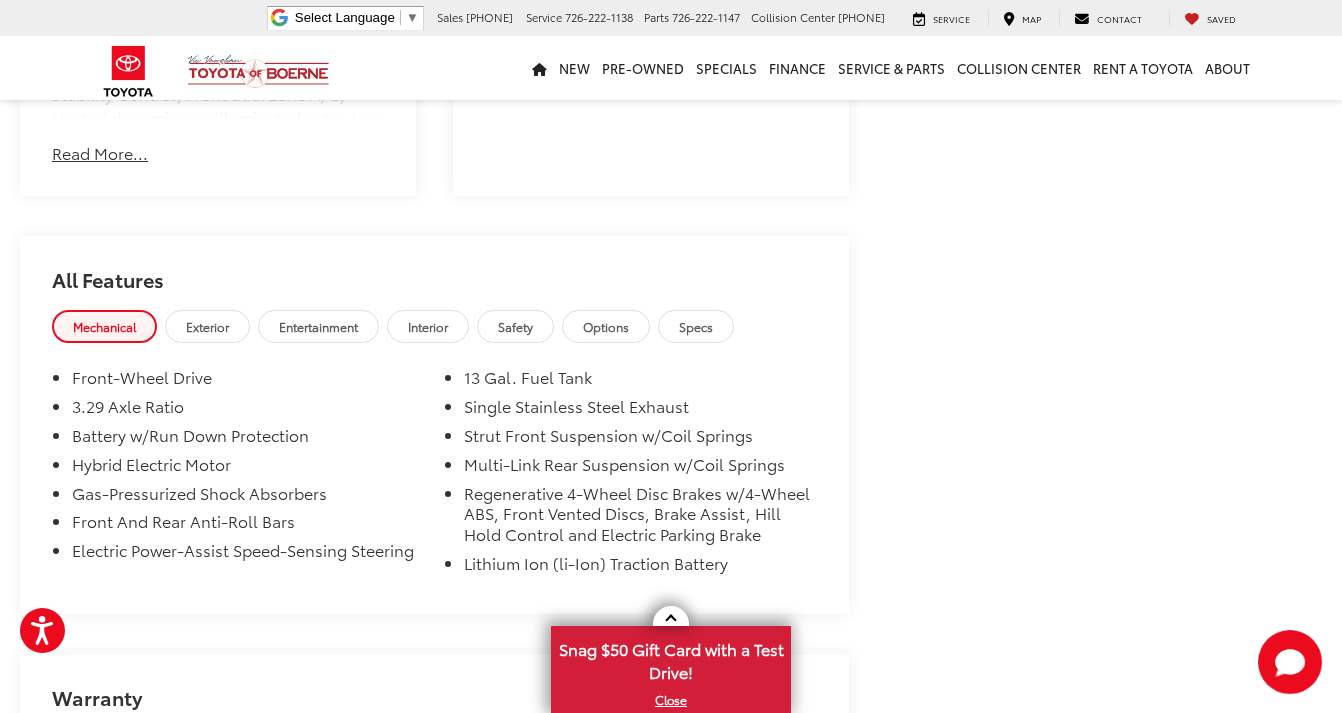 scroll, scrollTop: 1517, scrollLeft: 0, axis: vertical 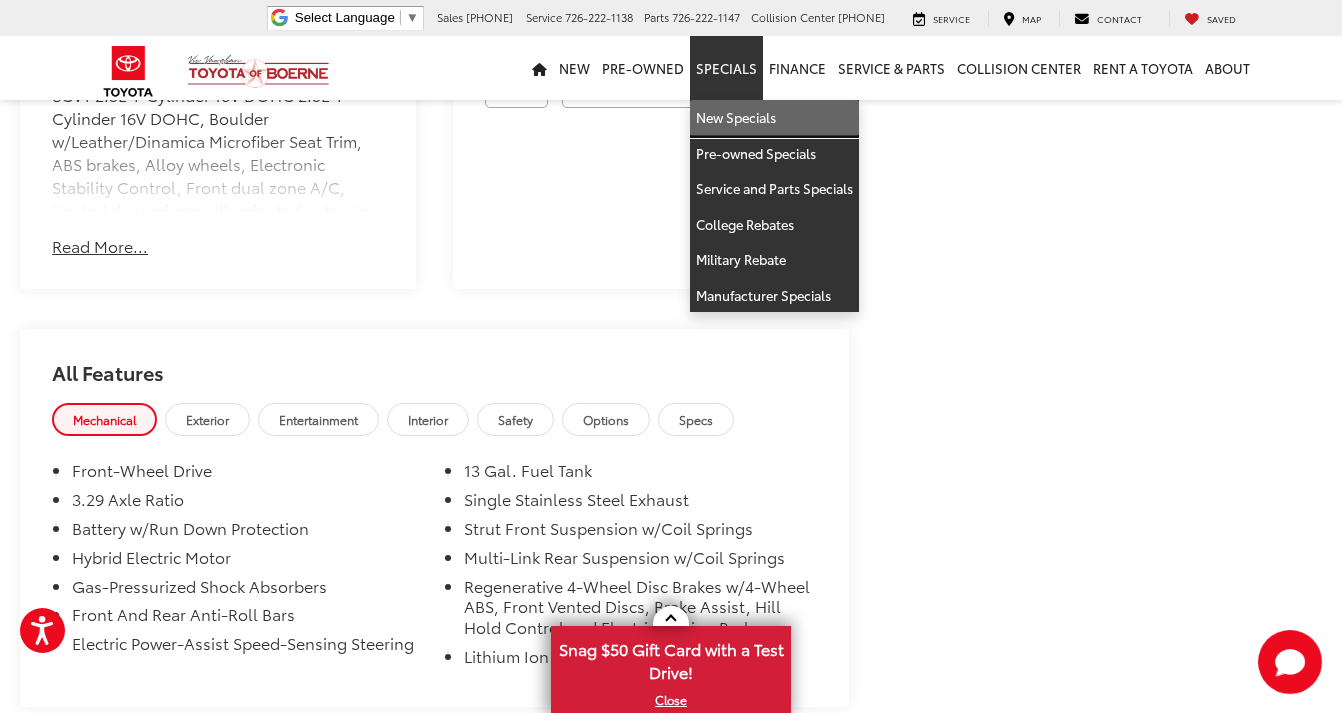 click on "New Specials" at bounding box center [774, 118] 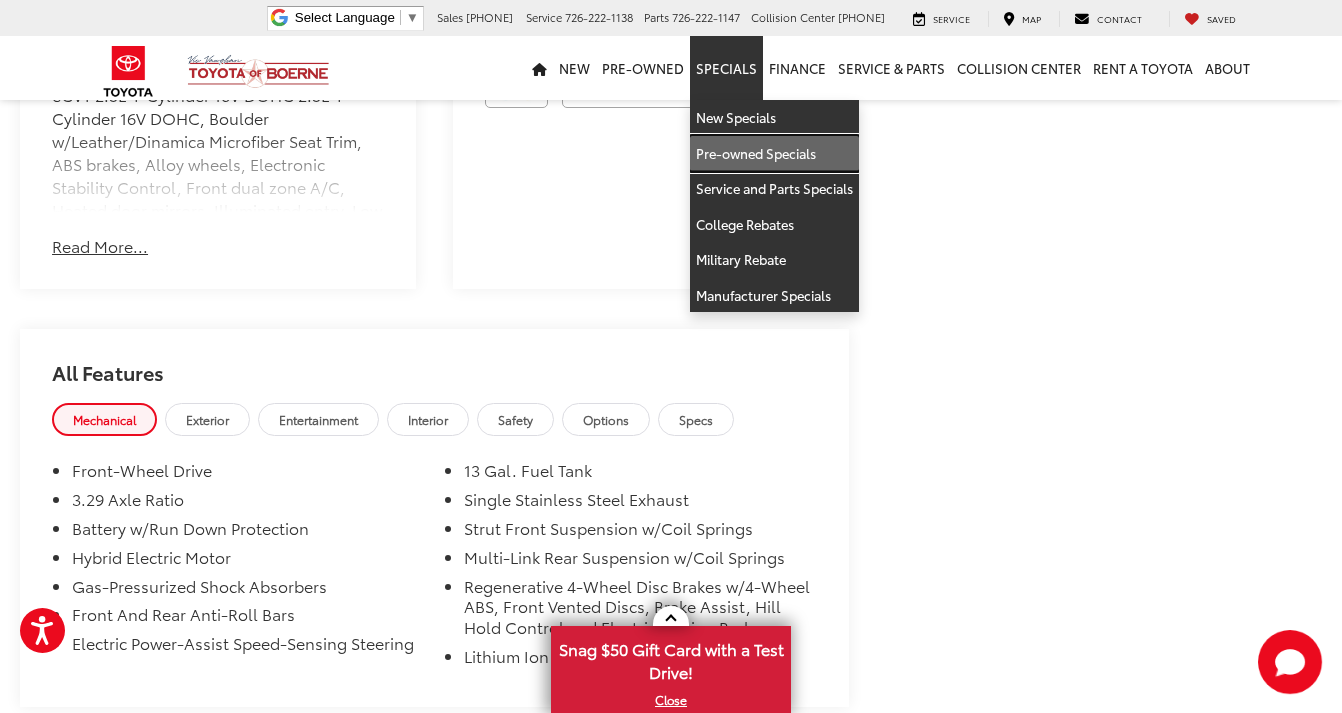 click on "Pre-owned Specials" at bounding box center [774, 154] 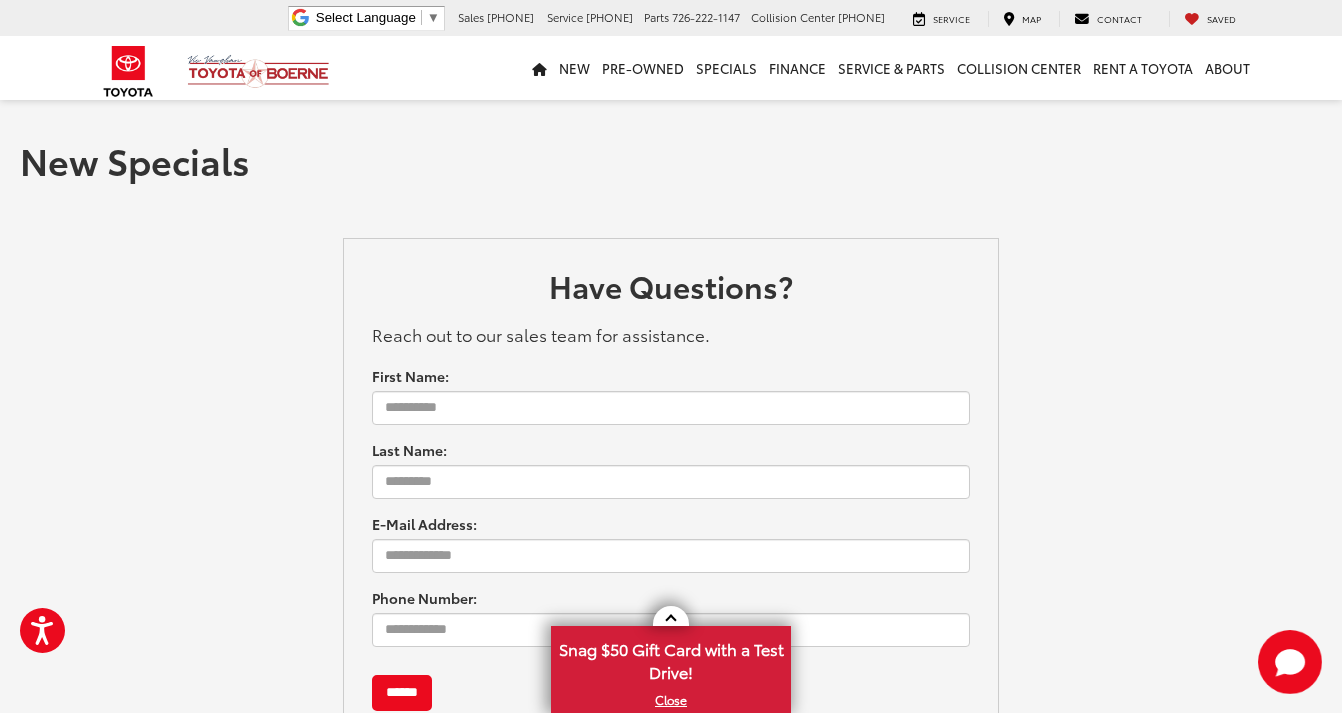 scroll, scrollTop: 0, scrollLeft: 0, axis: both 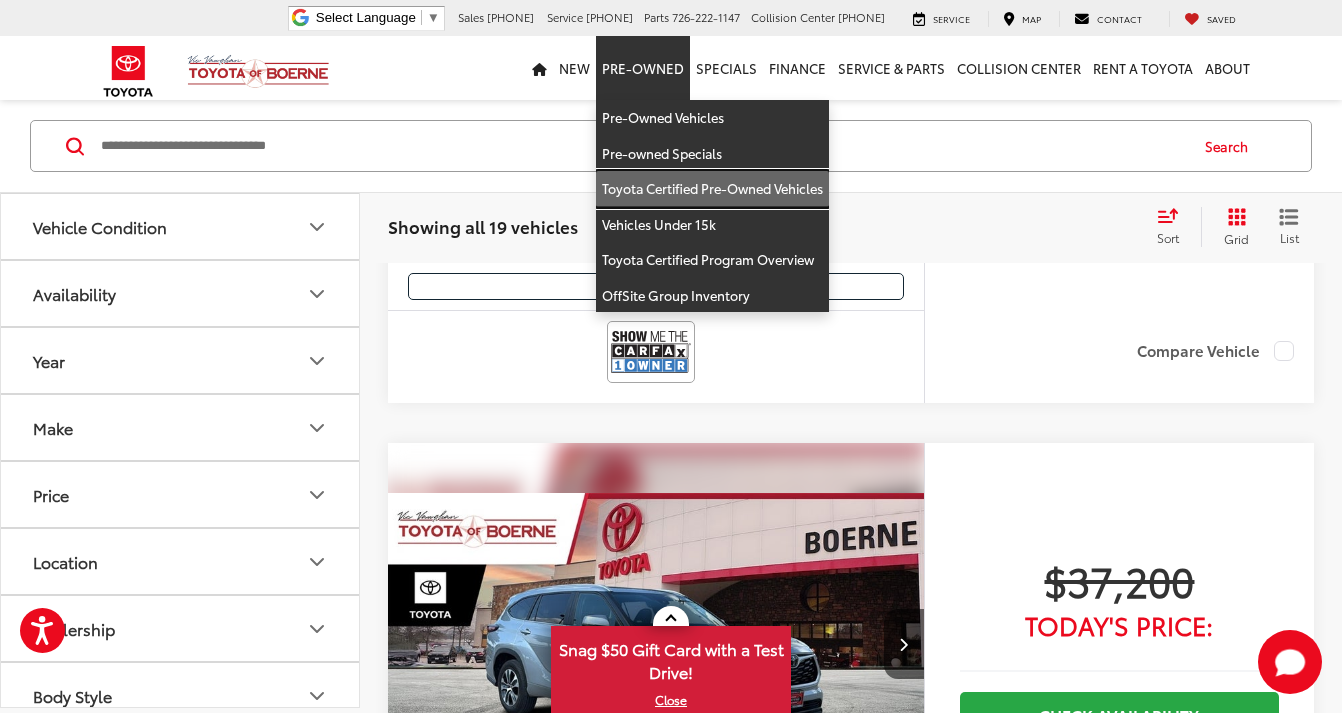click on "Toyota Certified Pre-Owned Vehicles" at bounding box center [712, 189] 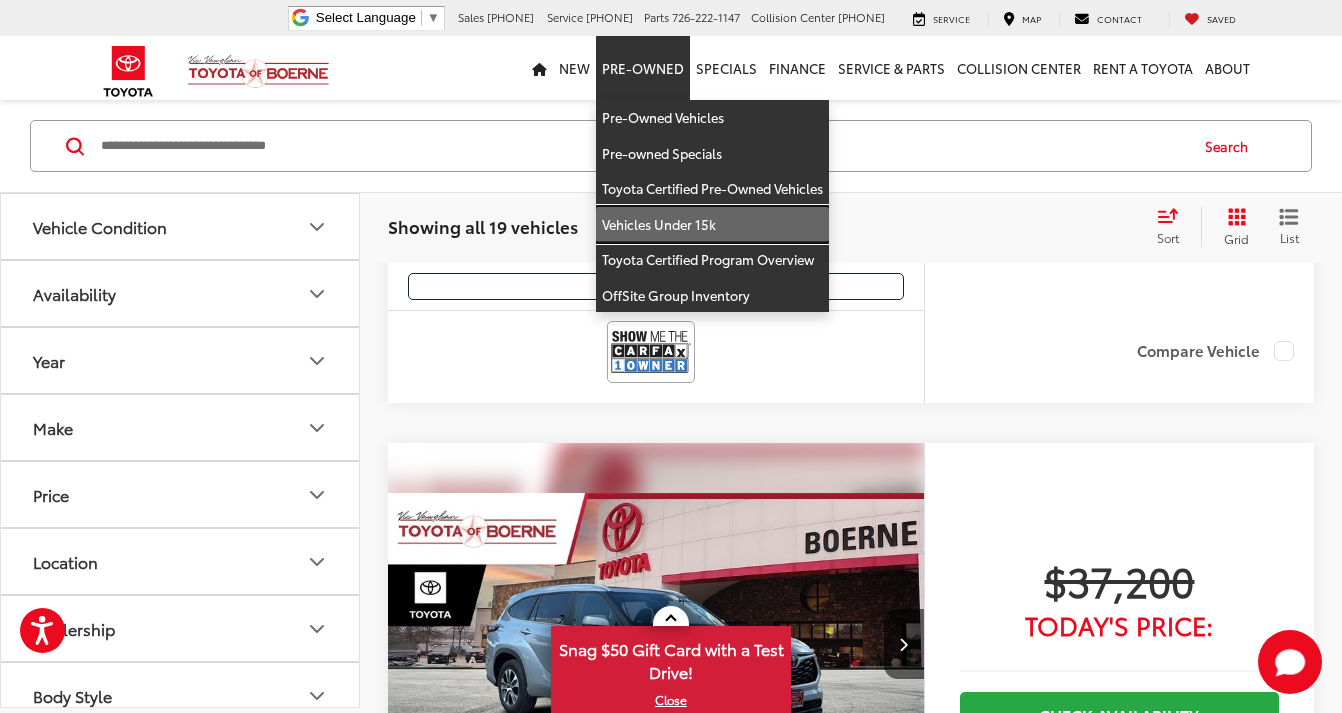 click on "Vehicles Under 15k" at bounding box center [712, 225] 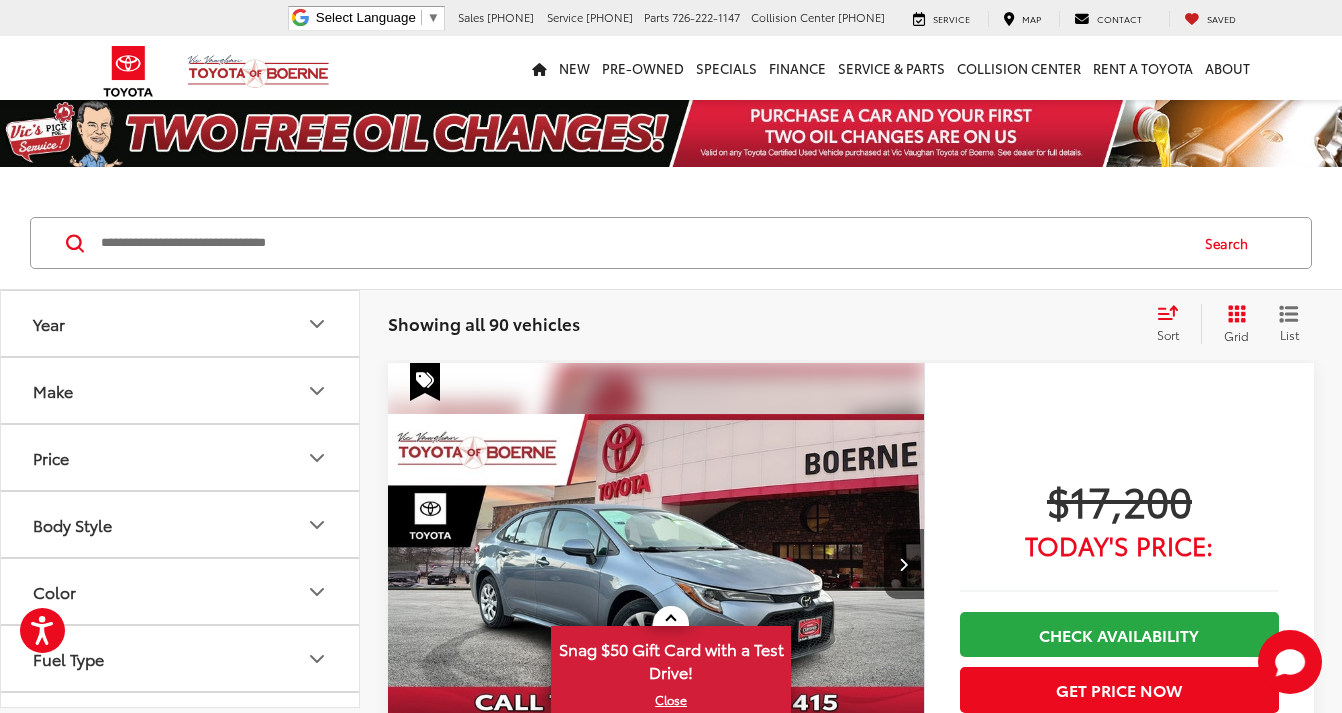 scroll, scrollTop: 0, scrollLeft: 0, axis: both 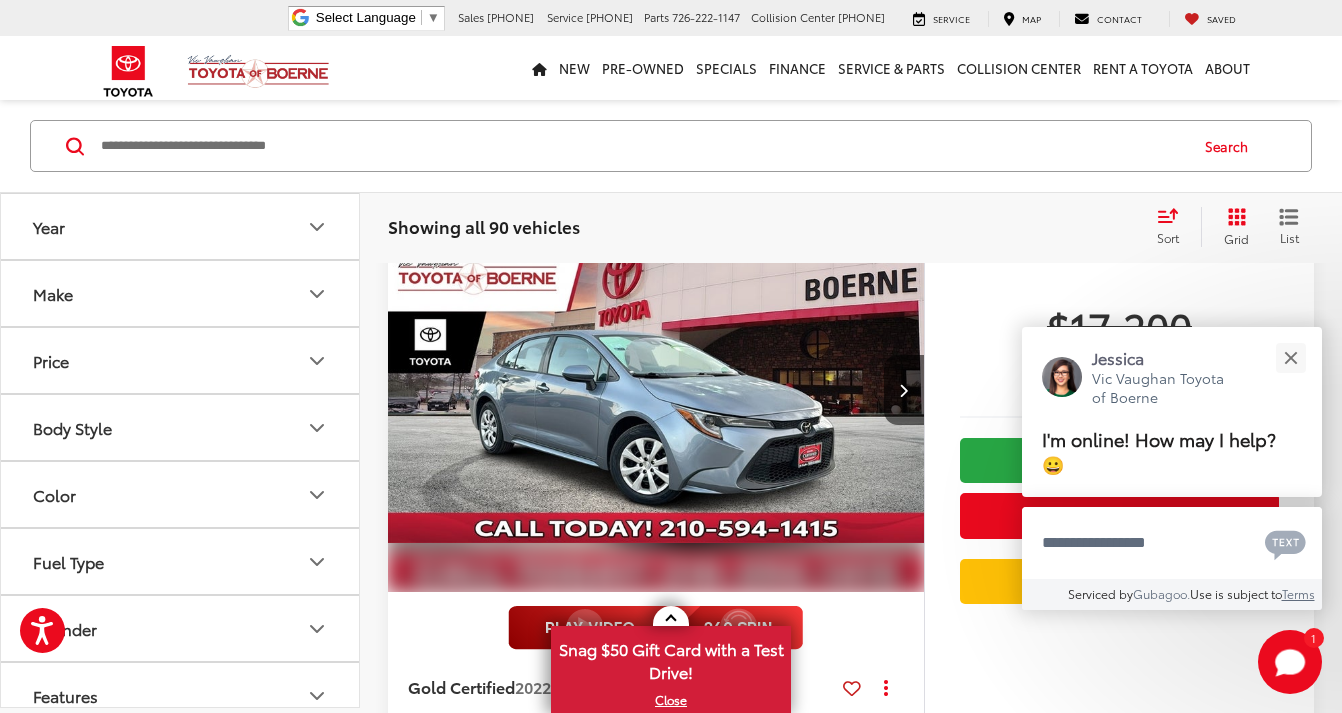 click on "Make" at bounding box center [181, 293] 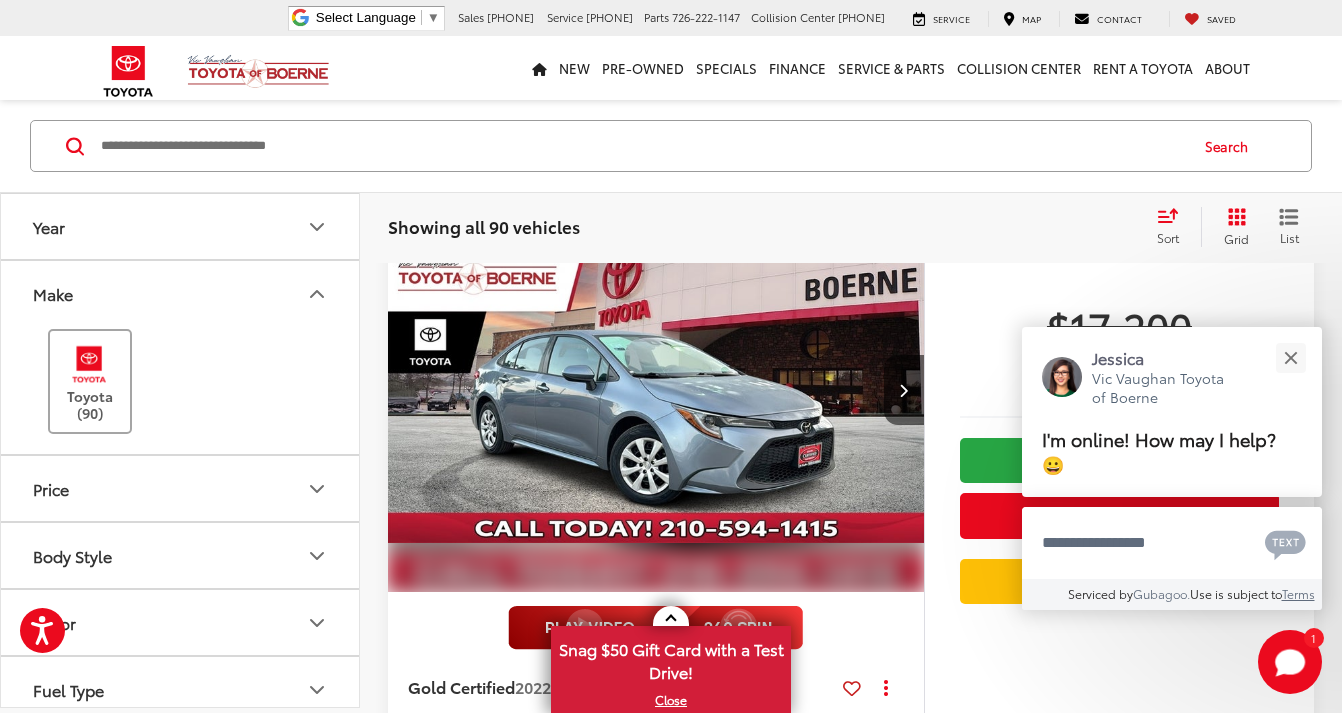click at bounding box center (89, 364) 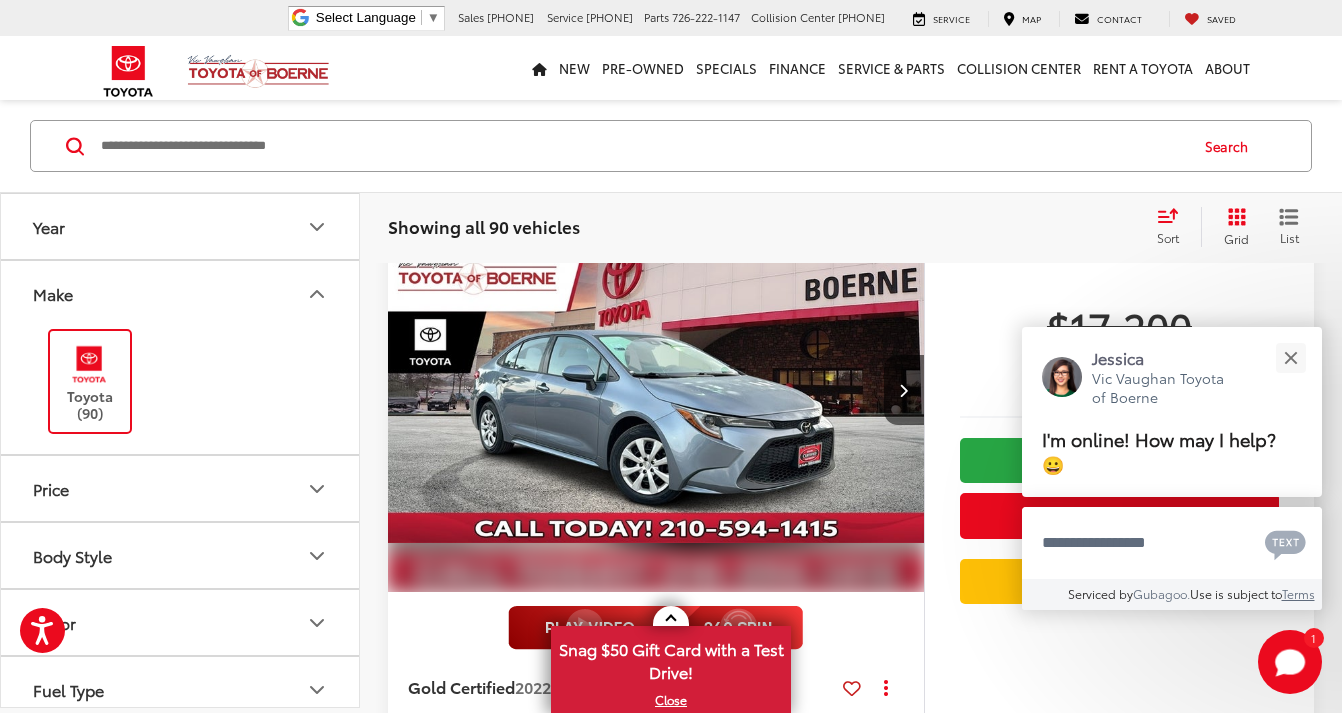 scroll, scrollTop: 97, scrollLeft: 0, axis: vertical 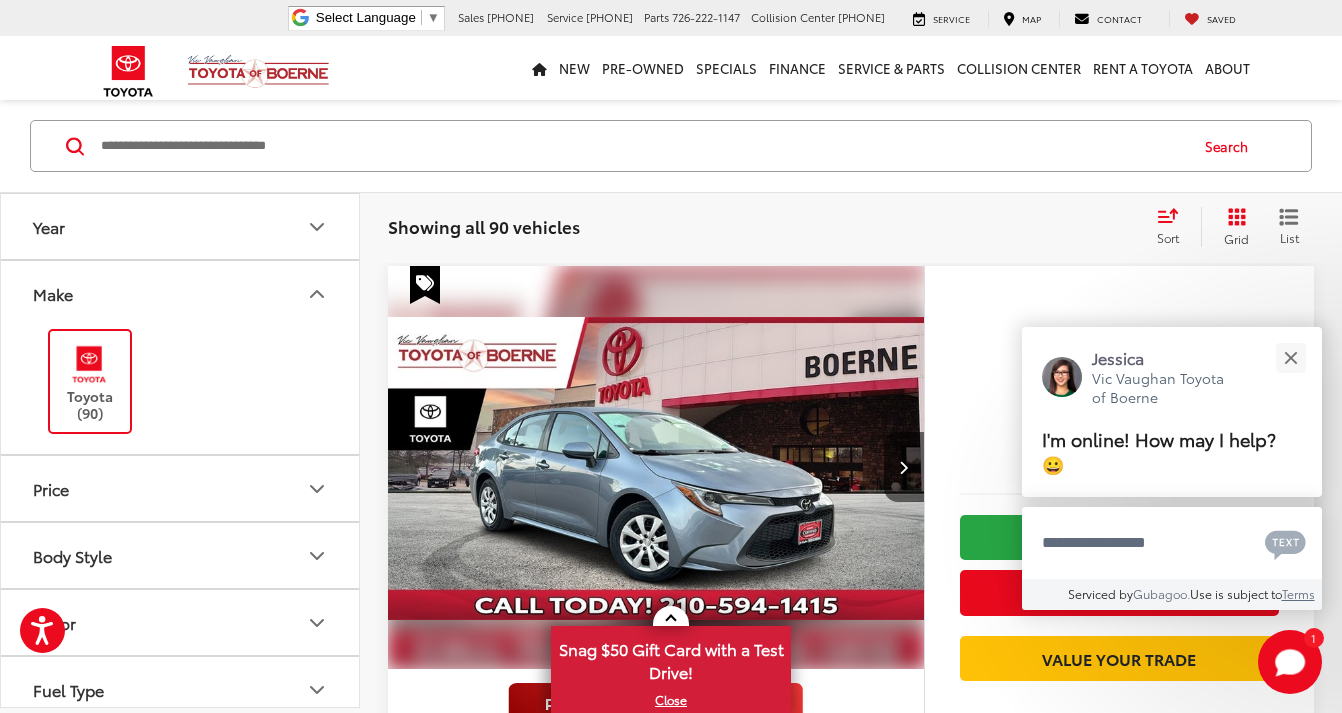 click on "Make" at bounding box center [53, 293] 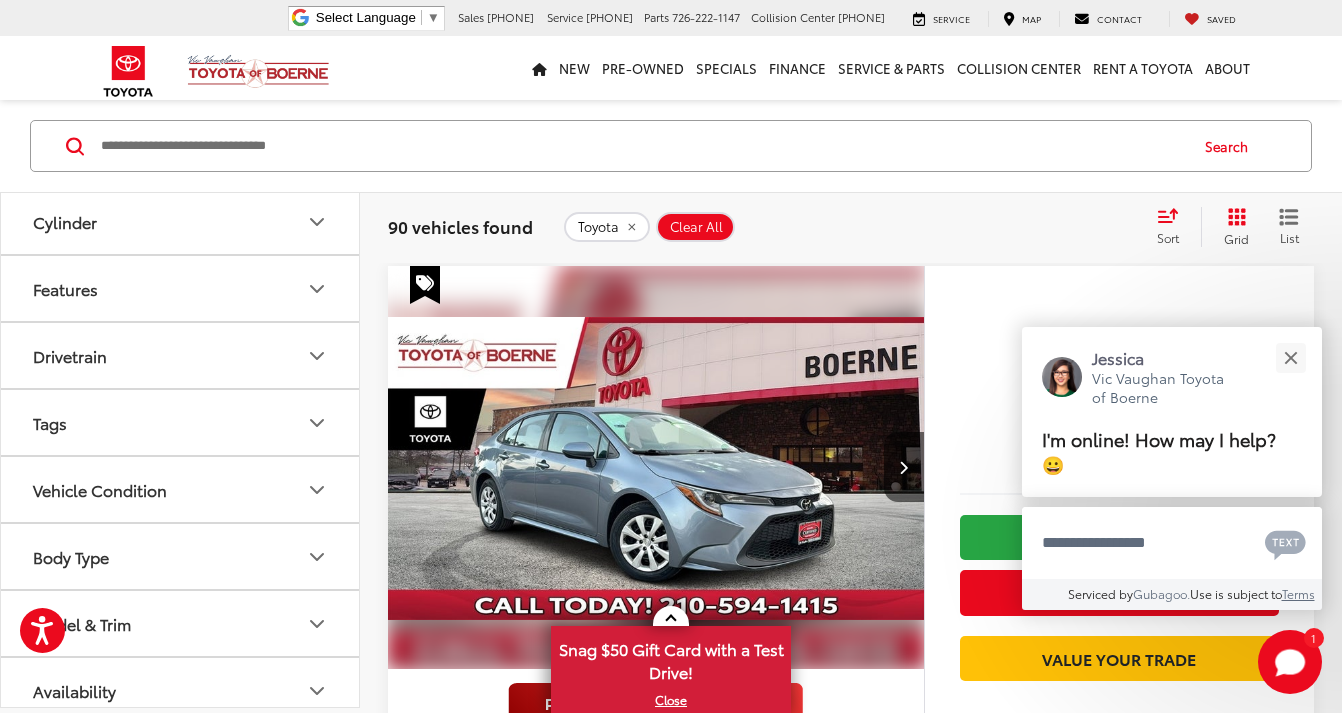 scroll, scrollTop: 424, scrollLeft: 0, axis: vertical 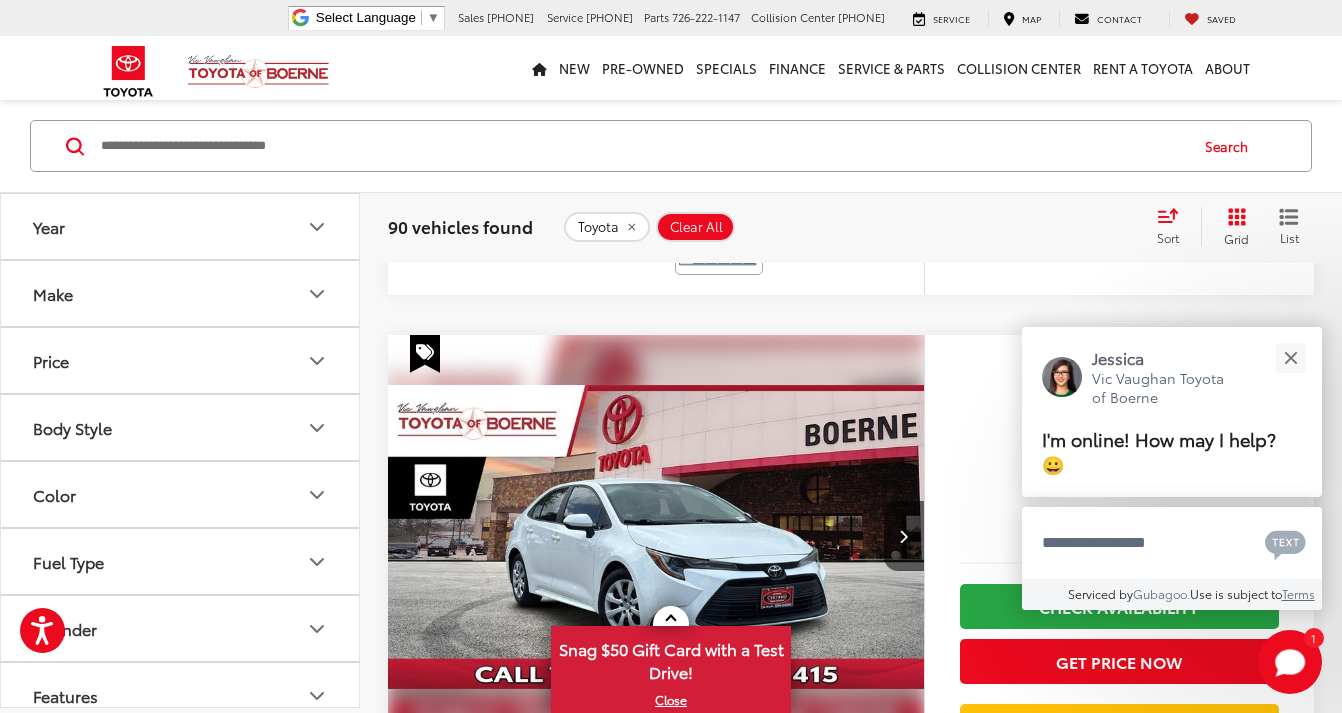 click on "Year" at bounding box center (49, 226) 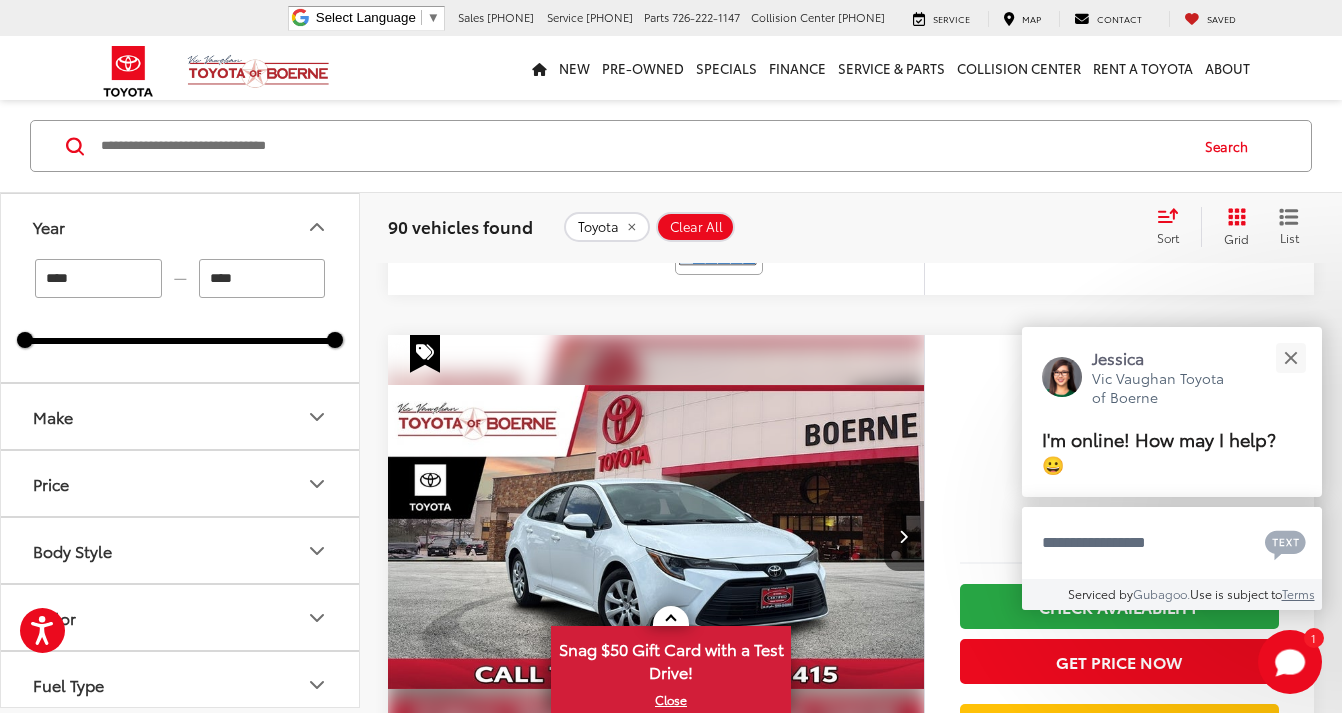 drag, startPoint x: 33, startPoint y: 340, endPoint x: 294, endPoint y: 341, distance: 261.00192 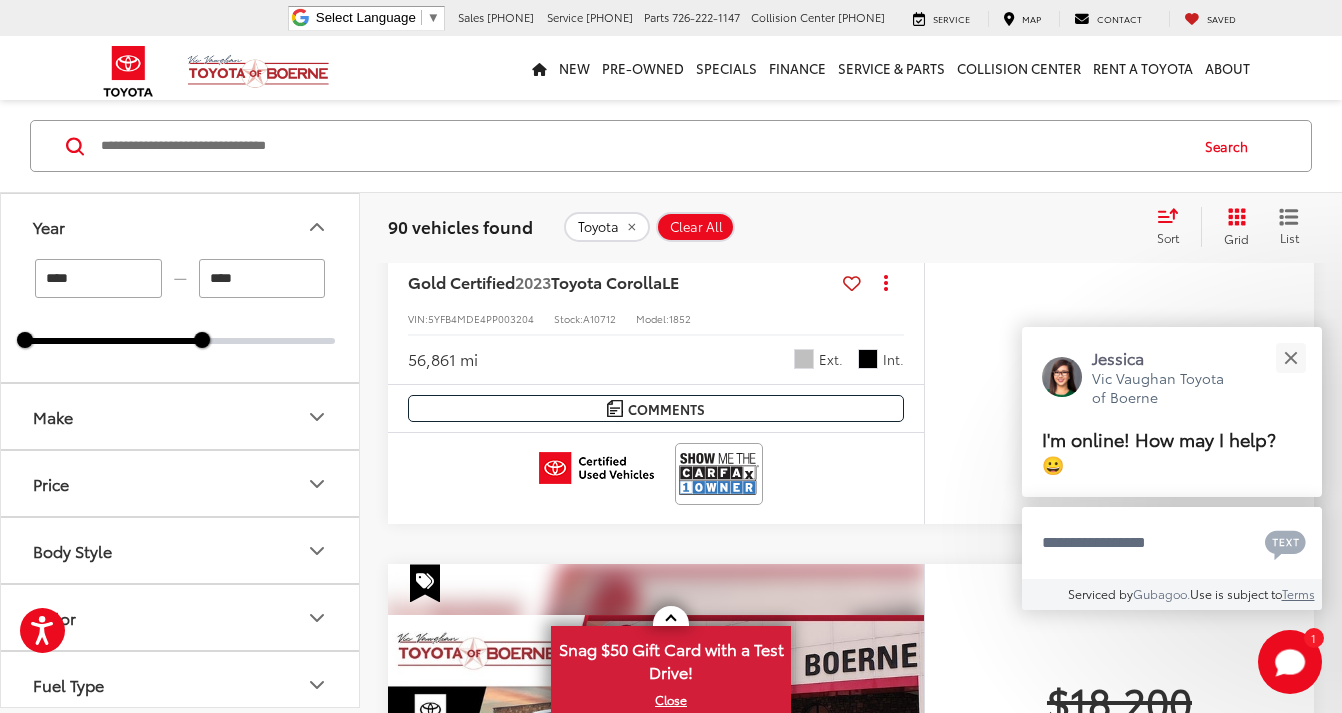 drag, startPoint x: 193, startPoint y: 343, endPoint x: 455, endPoint y: 343, distance: 262 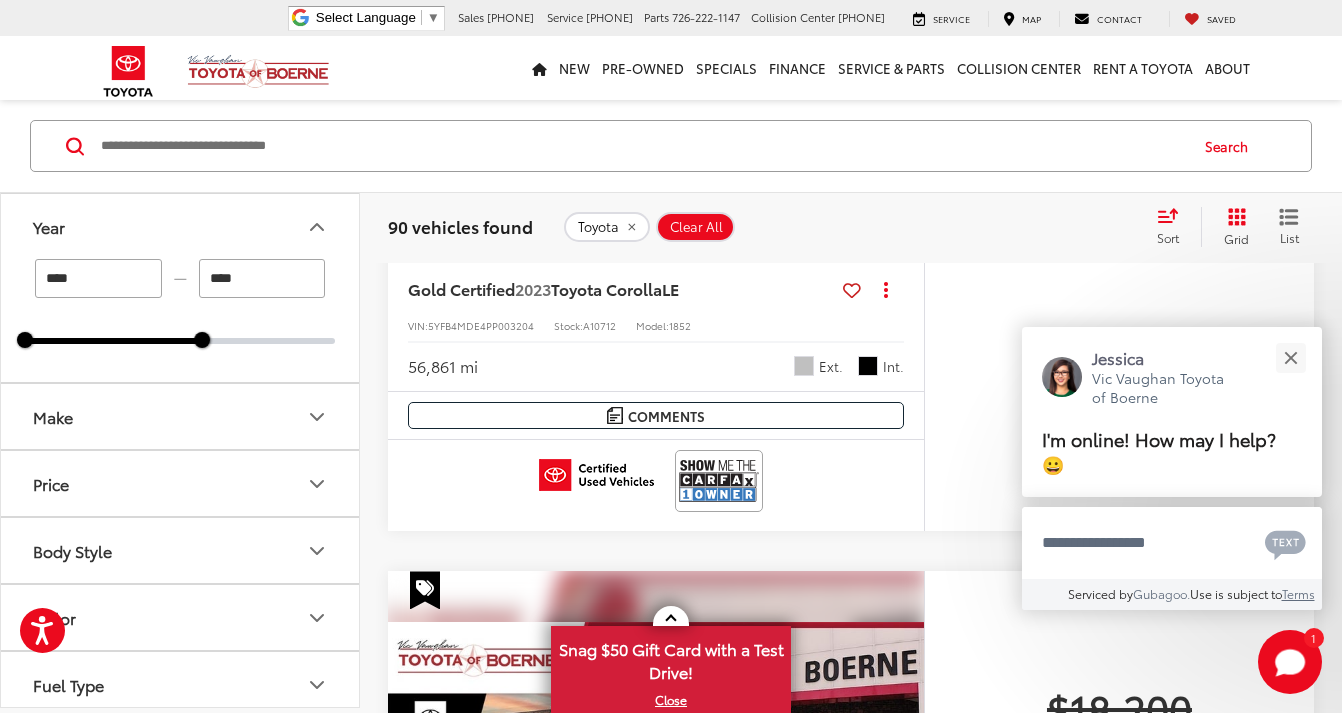 click on "Year   **** — **** 2018 2022 Make Price     ****** — ****** 10000 71000 Special Offers Only  Only show vehicles with special offers Body Style Color Fuel Type Cylinder Features Drivetrain Tags Vehicle Condition Body Type  Sedan   (9)   SUV   (3)   Truck - Extended Cab   (4)   Van   (0)  Model & Trim Availability
Search
90 vehicles found Toyota Clear All + 0 test Sort Price:  High to Low Price:  Low to High Year:  High to Low Year:  Low to High Mileage:  High to Low Mileage:  Low to High Distance:  Near to Far Distance:  Far to Near Featured Vehicles Grid List
Gold Certified 2022  Toyota Corolla  LE
Copy Link Share Print View Details VIN:  5YFEPMAE9NP342823 Stock:  A10731 Model:  1852 54,203 mi Ext. Int. More Details Comments Dealer Comments CARFAX One-Owner. Clean CARFAX. 2022 Toyota Corolla LE Gray Certified. Inspected, Bluetooth®, 1-Owner, Clean Carfax, Certified Pre-owned. Odometer is 3106 miles below market average! 30/38 City/Highway MPG" at bounding box center [671, 2961] 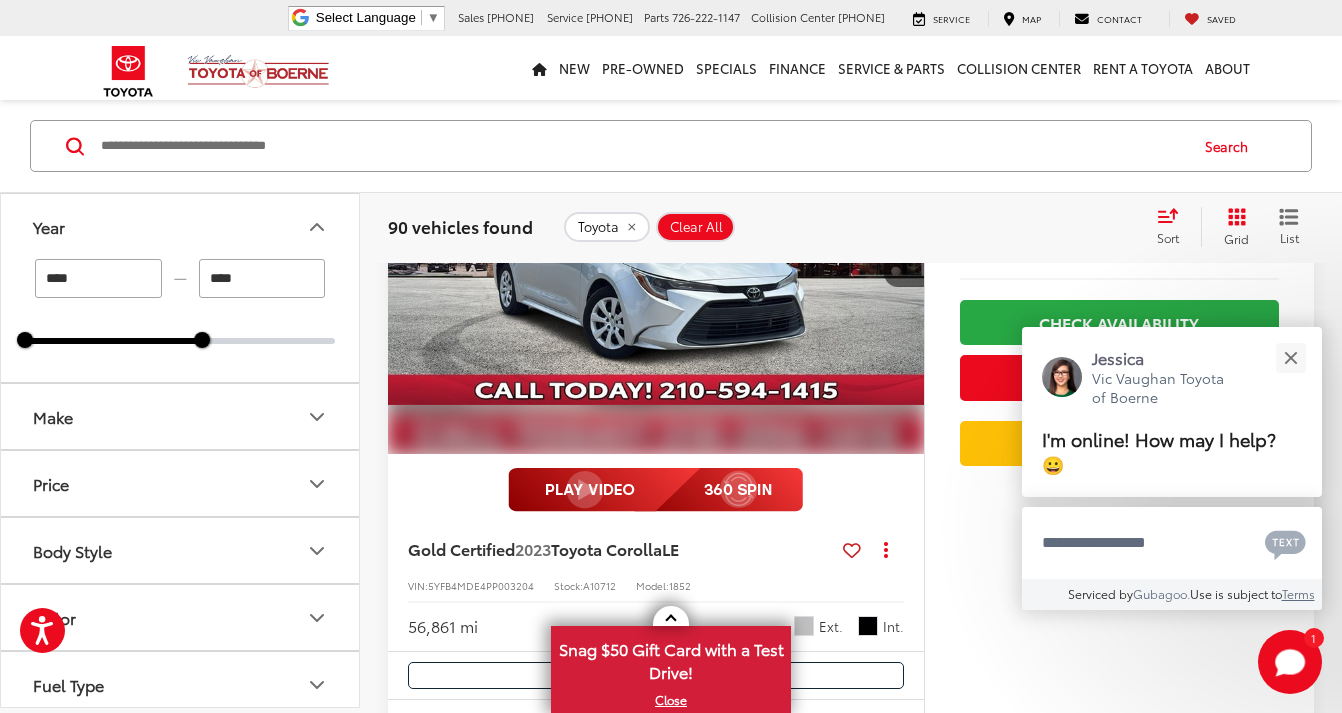 type on "****" 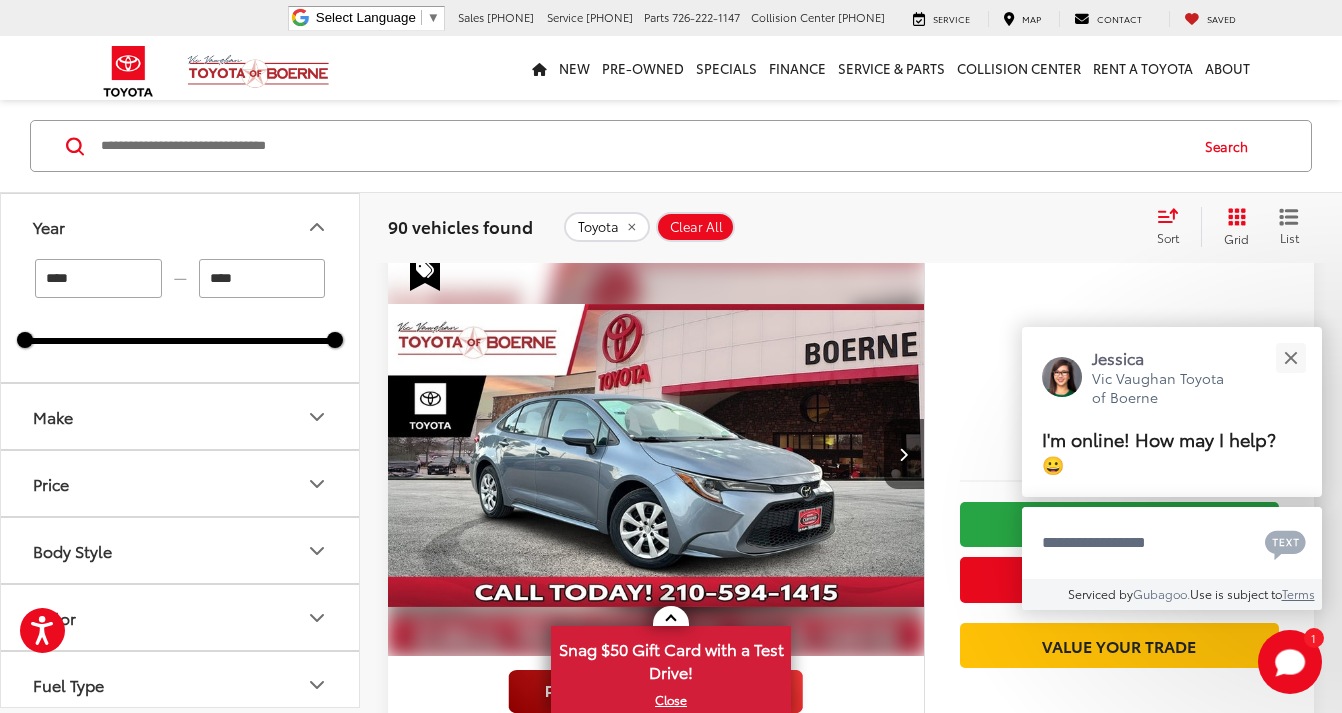 scroll, scrollTop: 97, scrollLeft: 0, axis: vertical 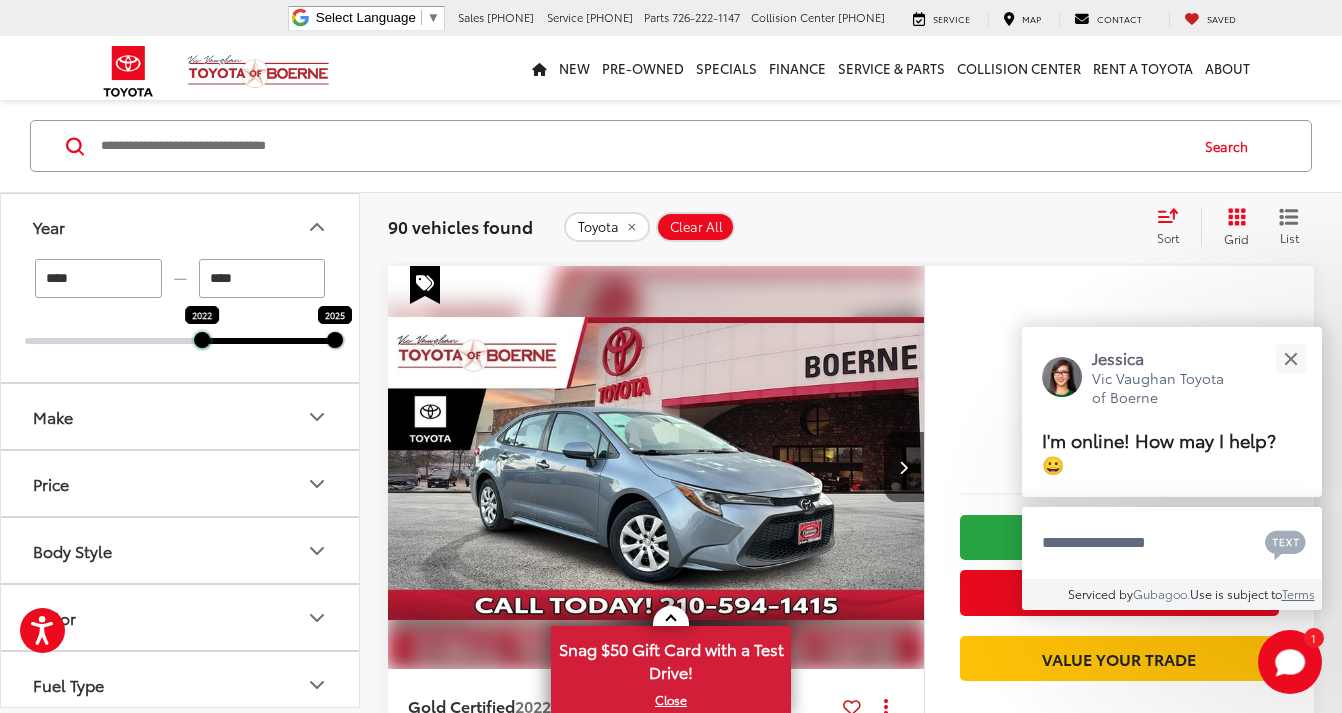 drag, startPoint x: 18, startPoint y: 340, endPoint x: 204, endPoint y: 353, distance: 186.45375 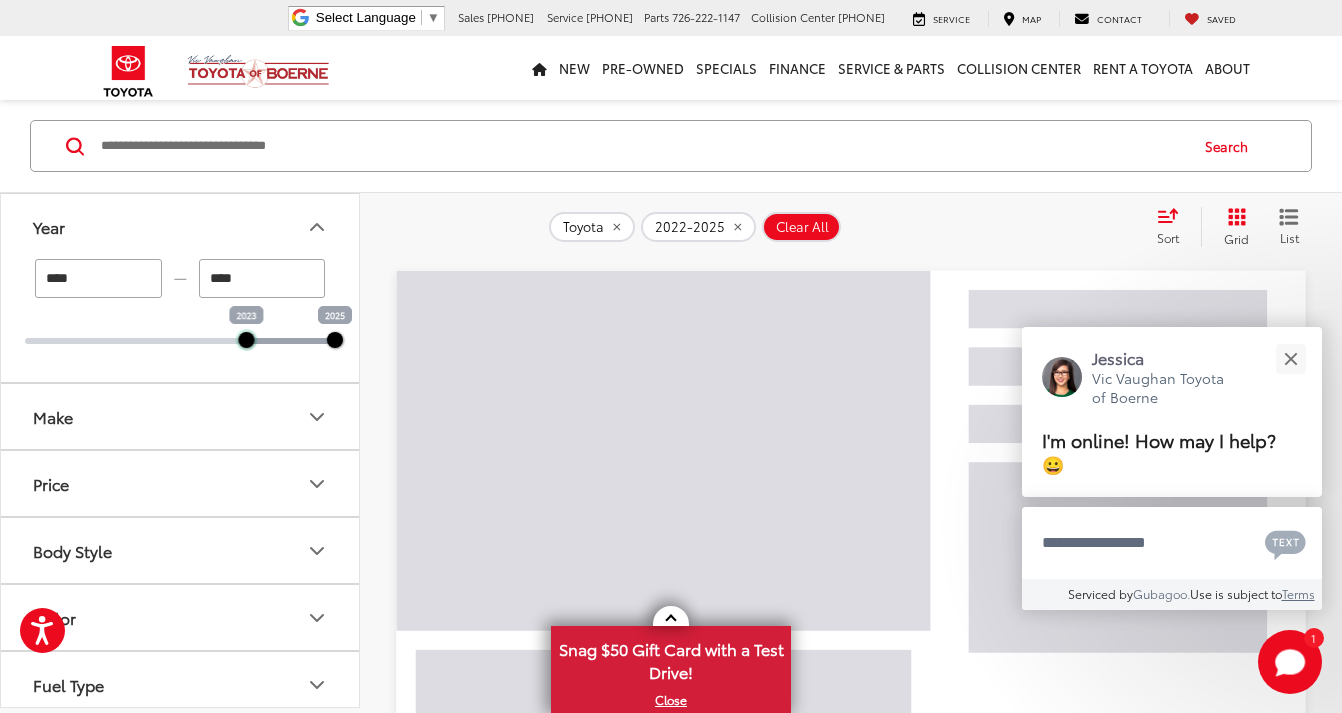 drag, startPoint x: 201, startPoint y: 336, endPoint x: 299, endPoint y: 335, distance: 98.005104 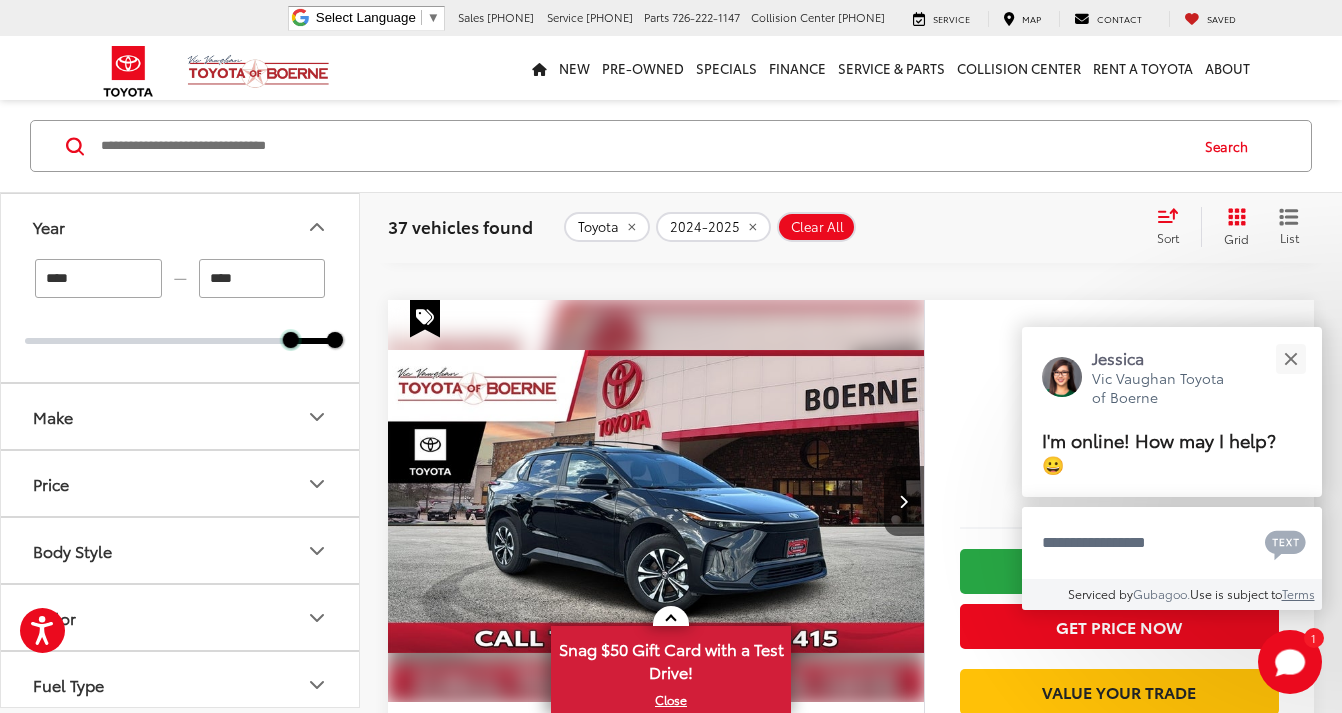 scroll, scrollTop: 833, scrollLeft: 0, axis: vertical 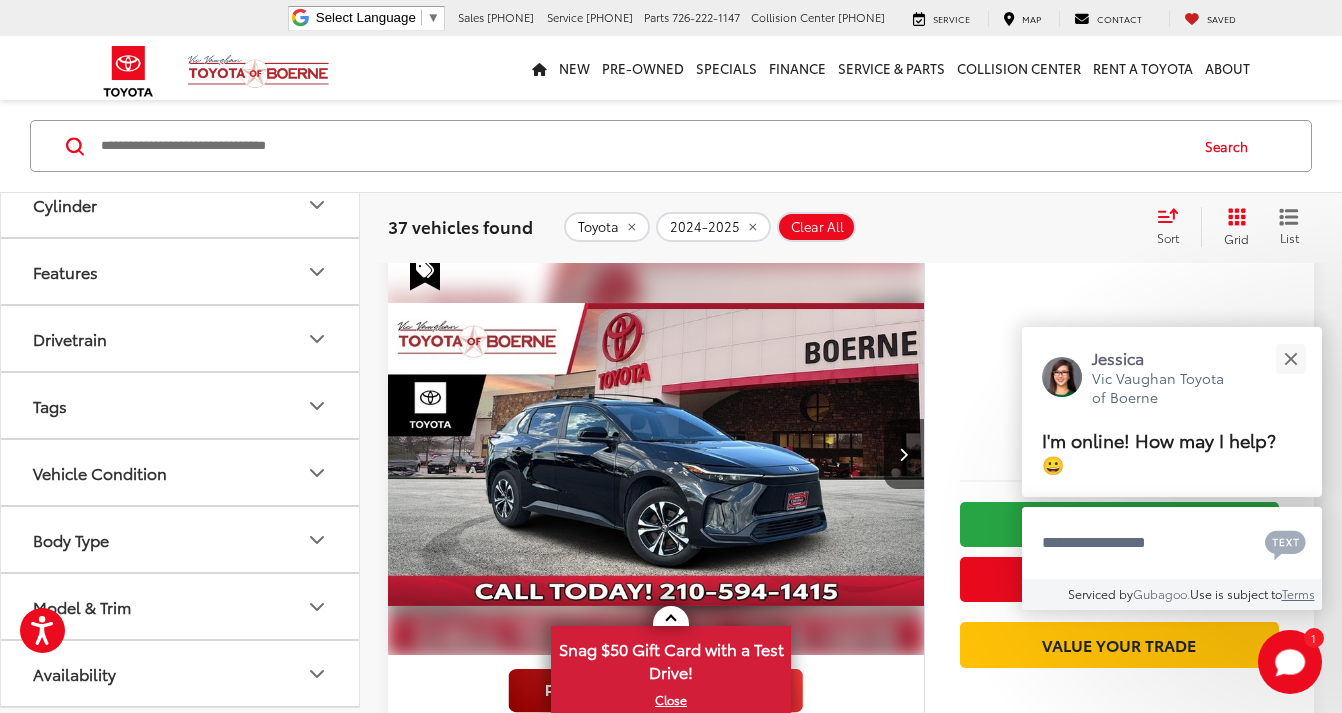 click on "Model & Trim" at bounding box center [181, 606] 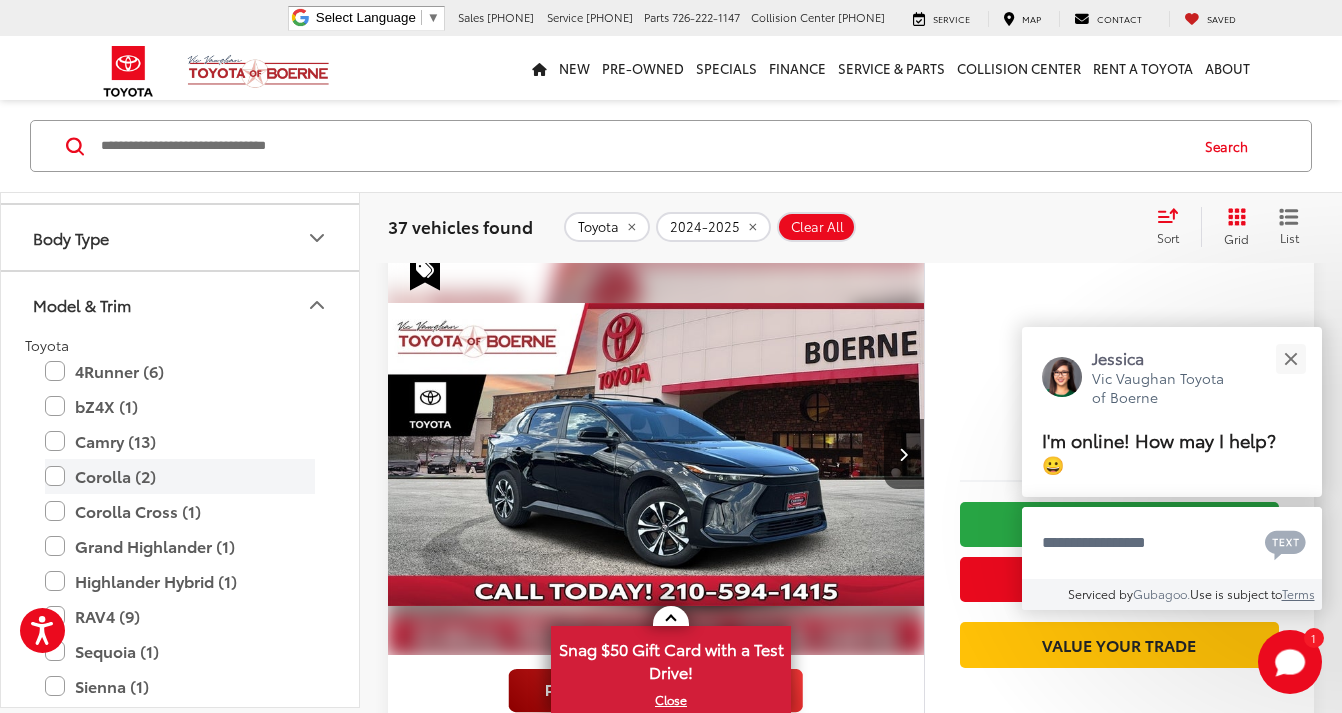 scroll, scrollTop: 866, scrollLeft: 0, axis: vertical 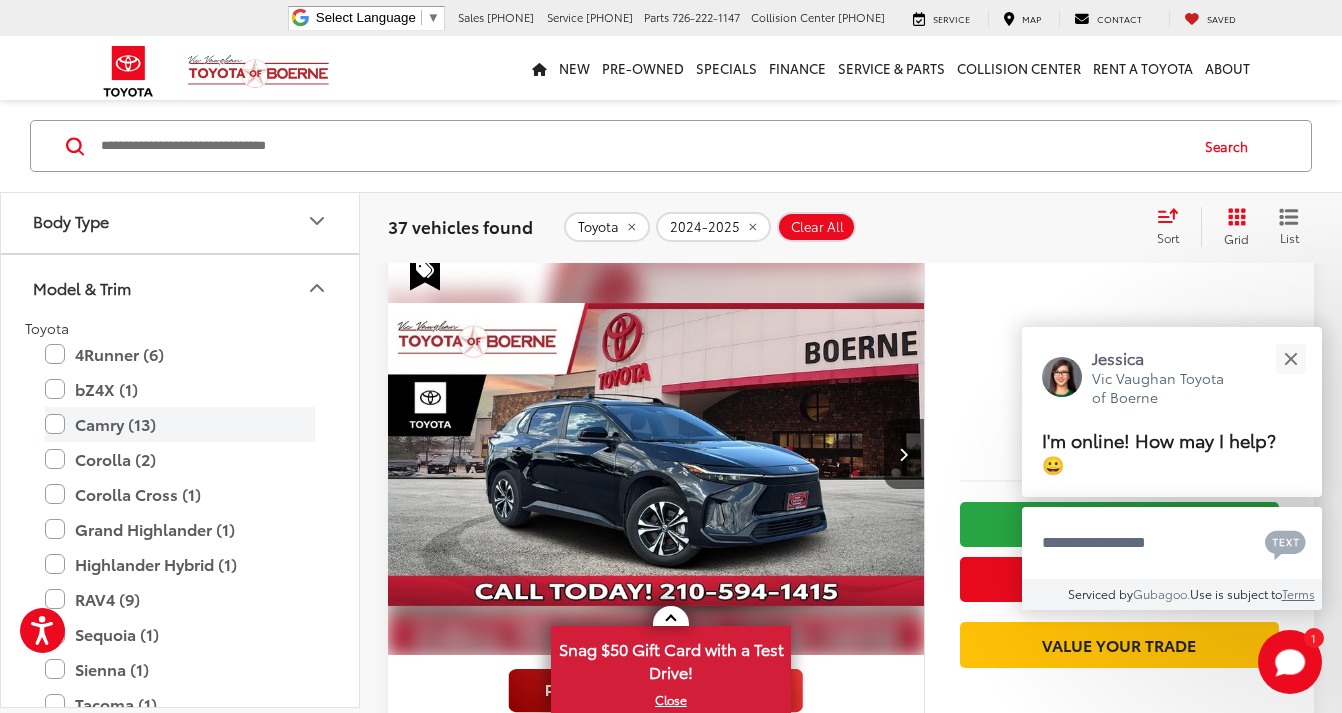 click on "Camry (13)" at bounding box center (180, 424) 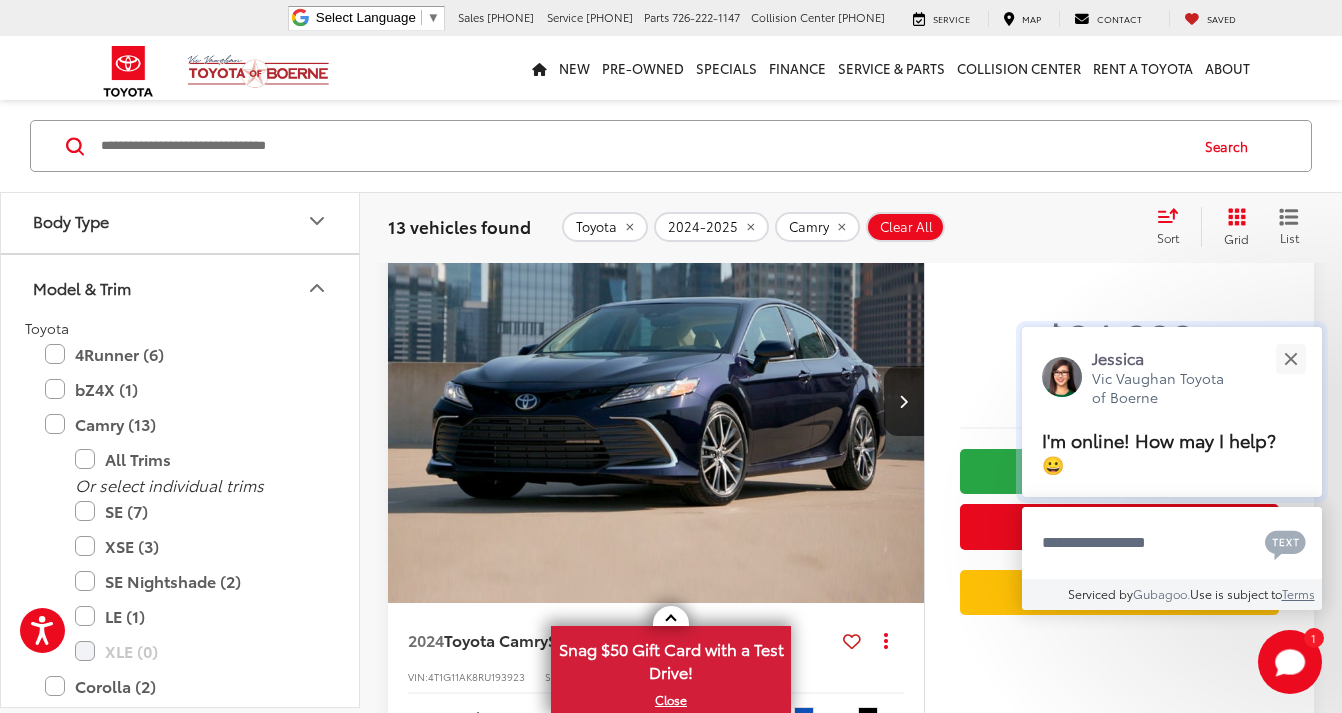scroll, scrollTop: 180, scrollLeft: 0, axis: vertical 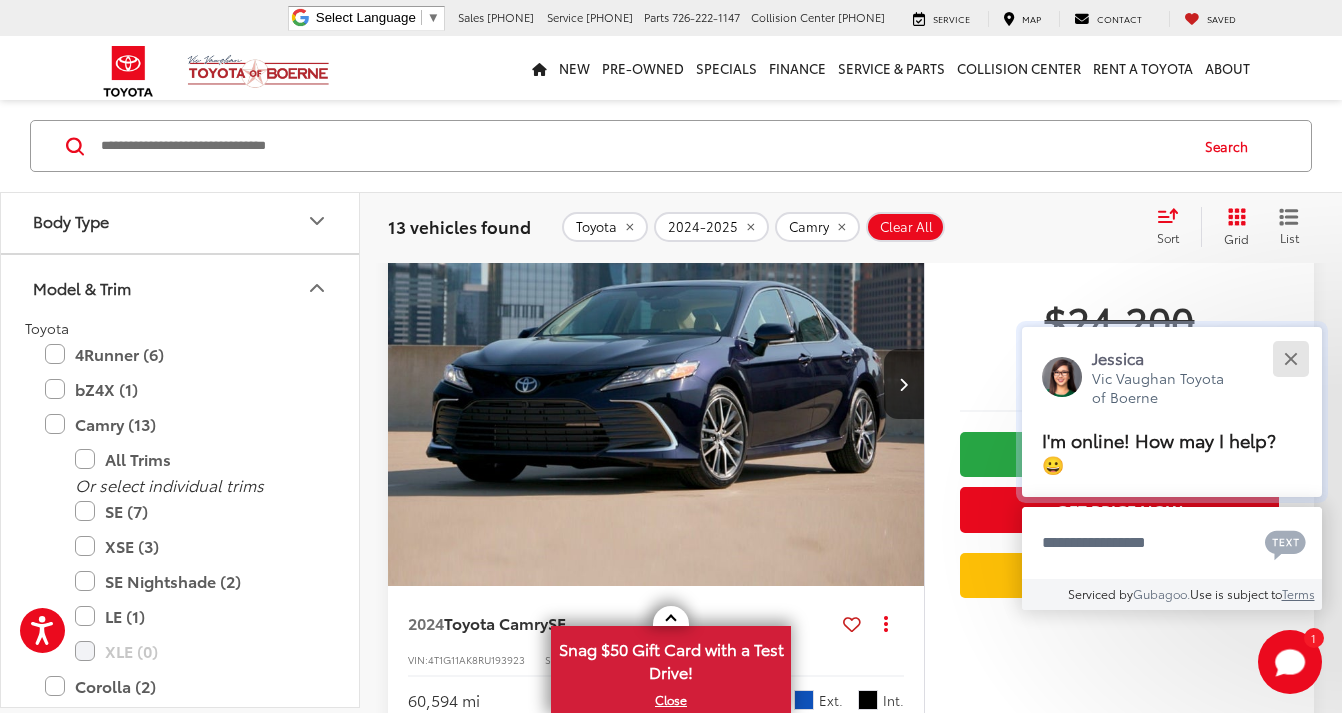 click at bounding box center [1290, 358] 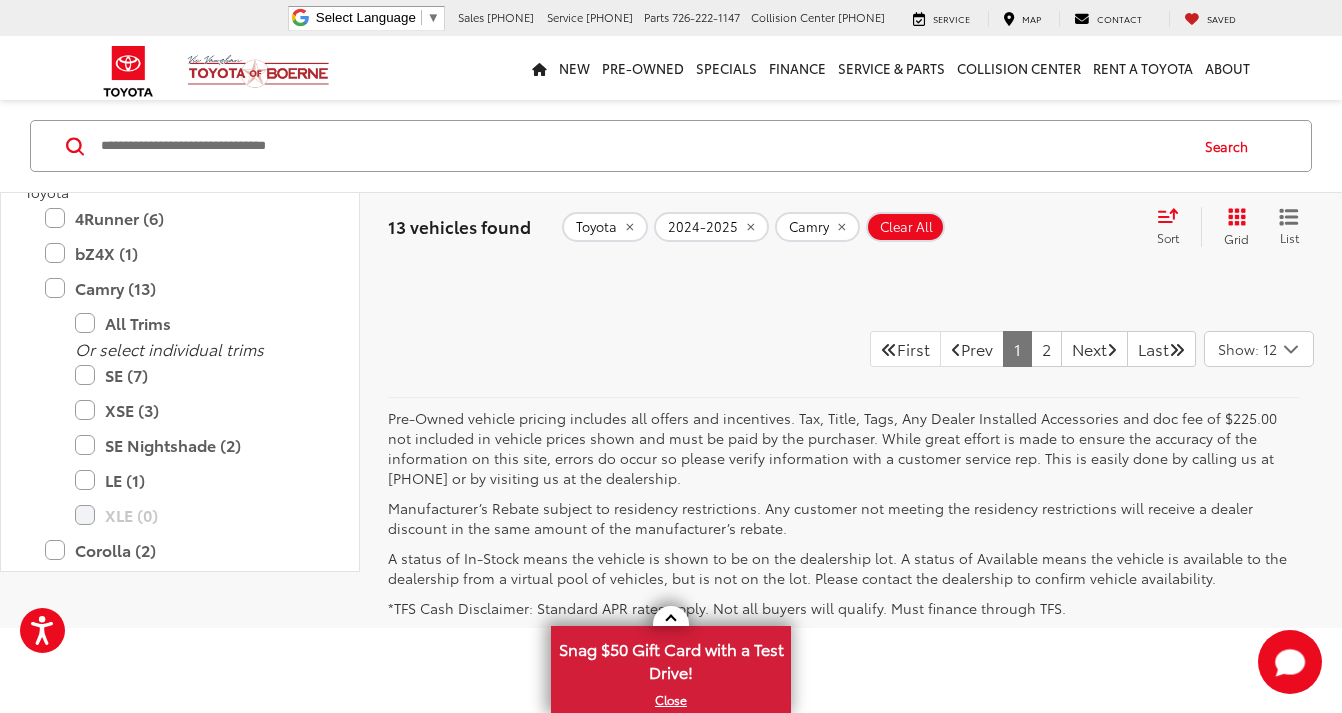 scroll, scrollTop: 9331, scrollLeft: 0, axis: vertical 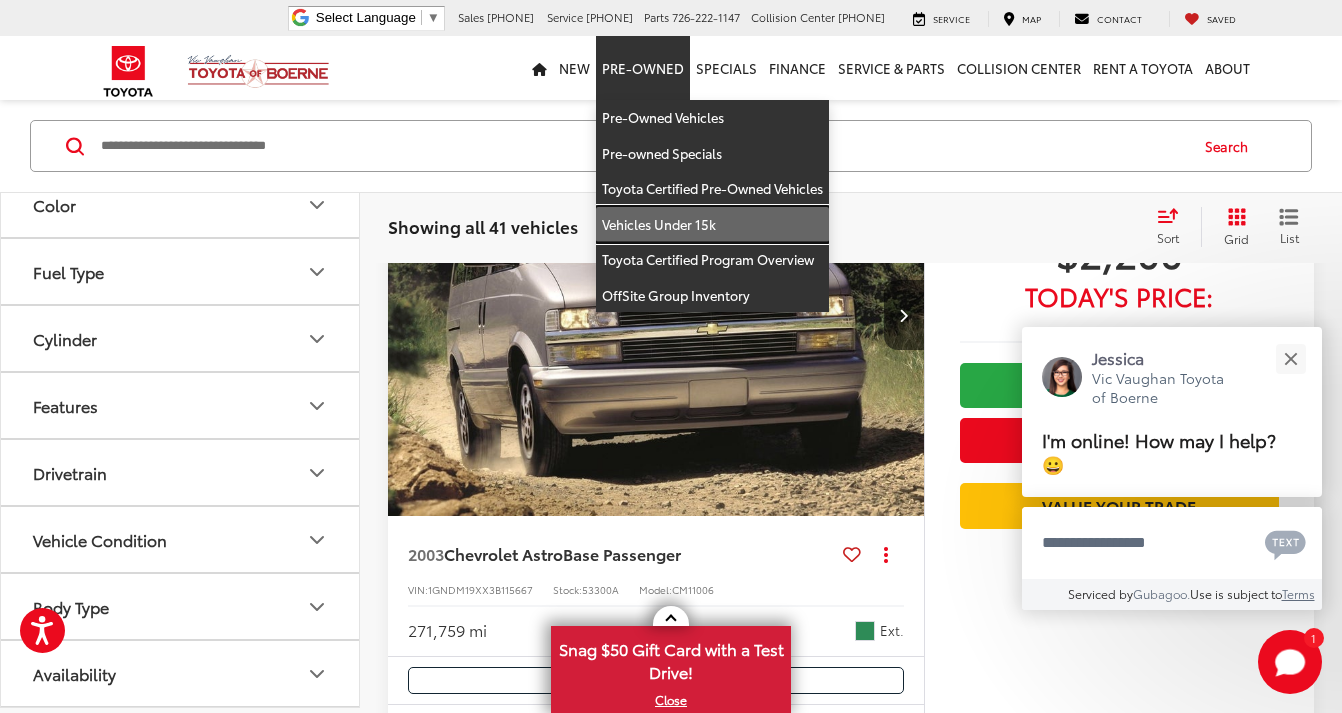 click on "Vehicles Under 15k" at bounding box center (712, 225) 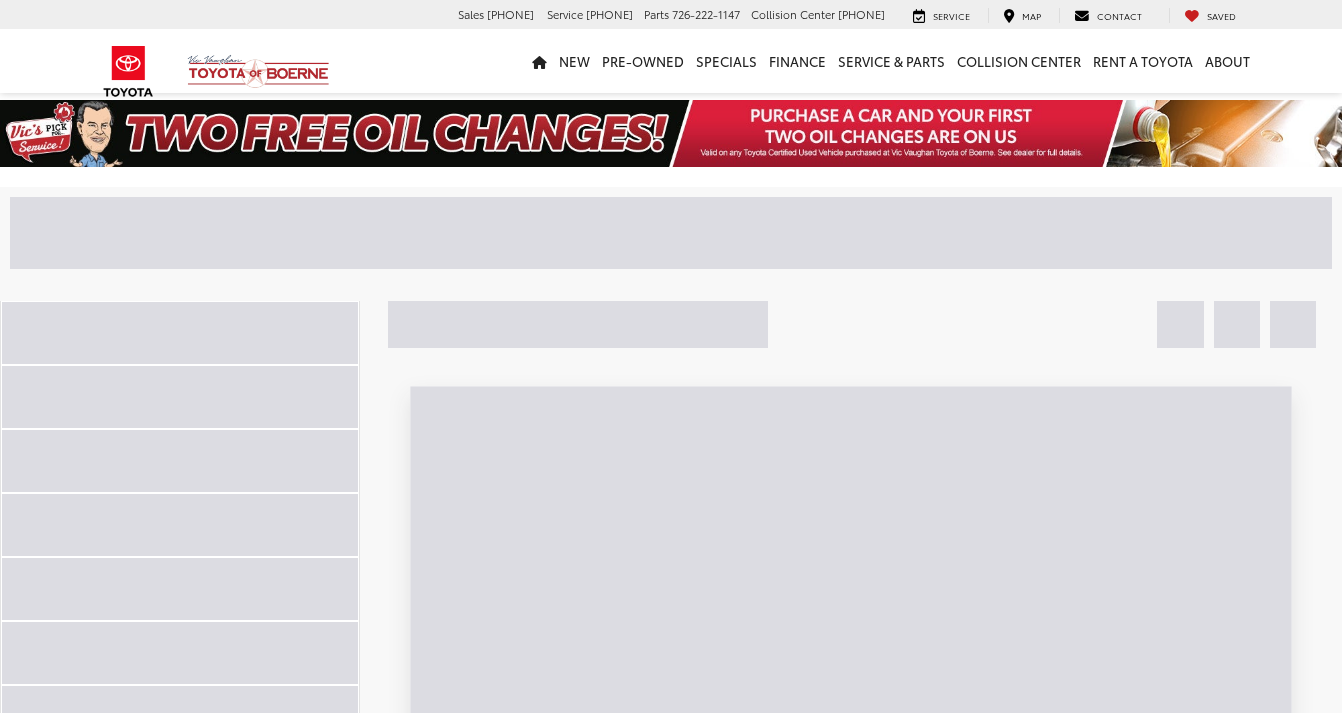 scroll, scrollTop: 0, scrollLeft: 0, axis: both 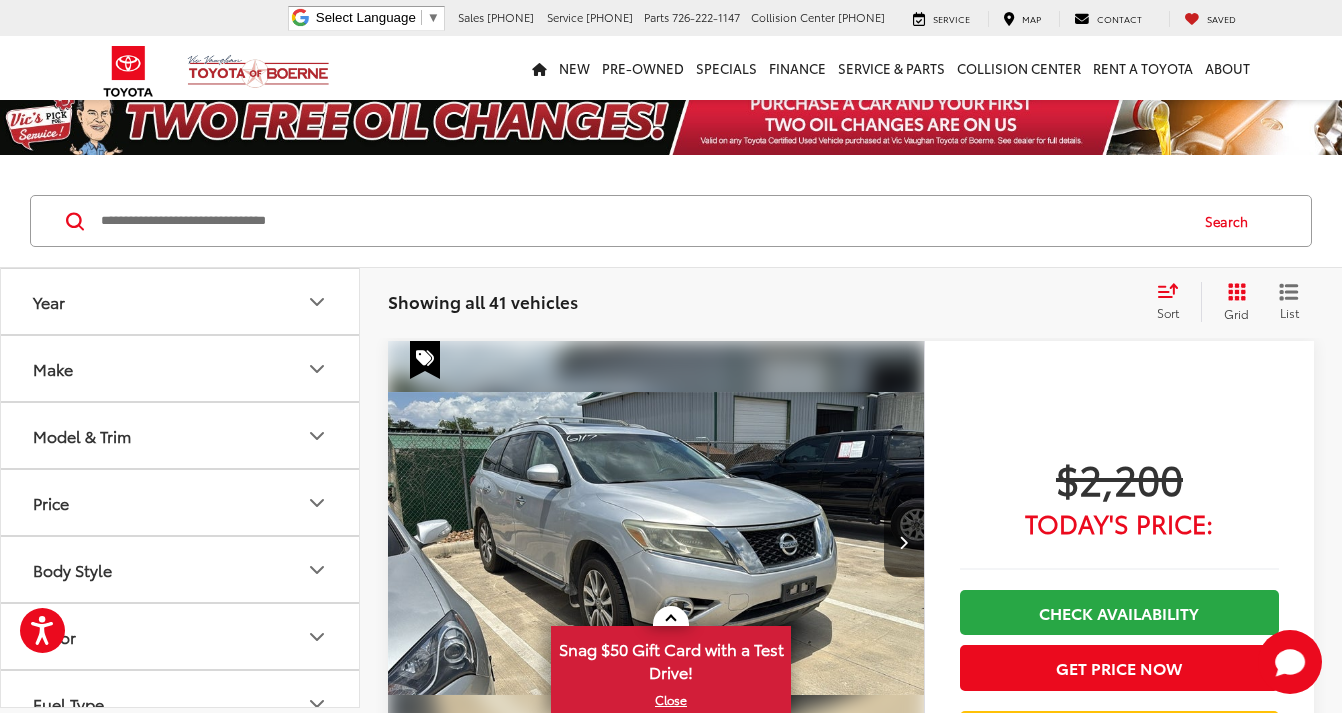 click on "Year" at bounding box center [181, 301] 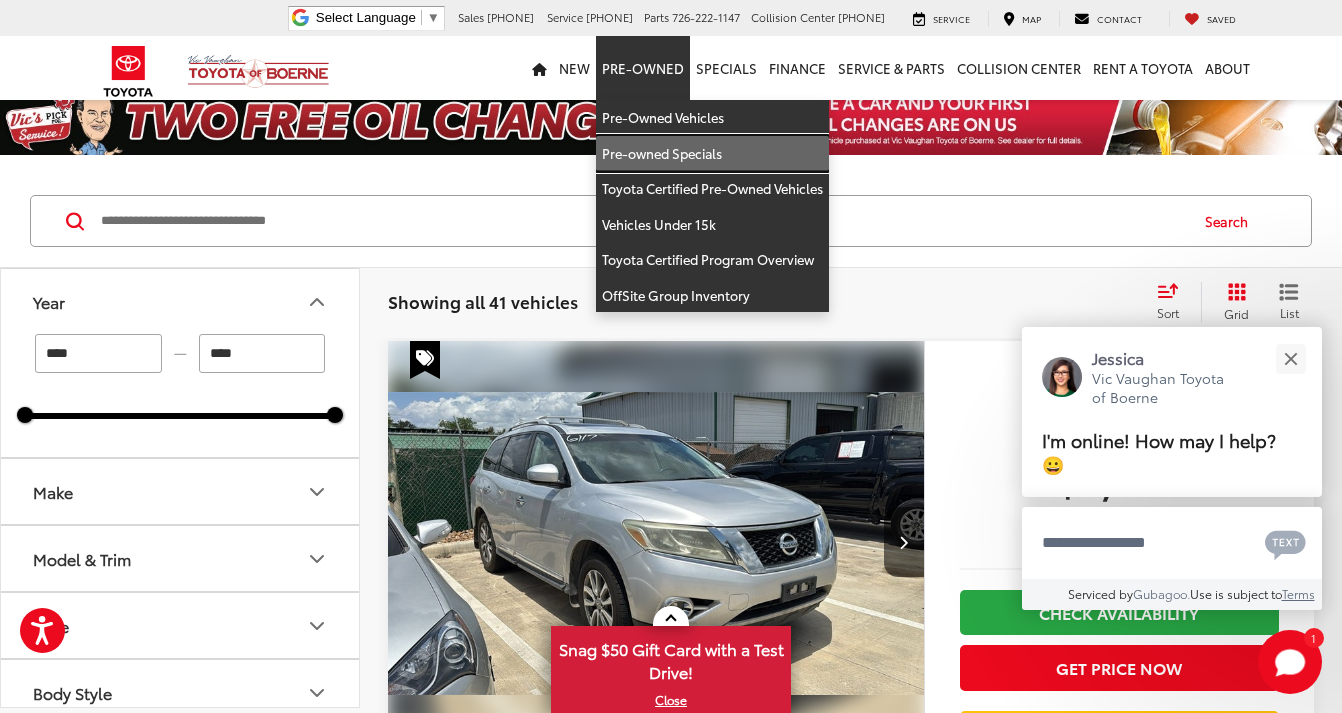 click on "Pre-owned Specials" at bounding box center [712, 154] 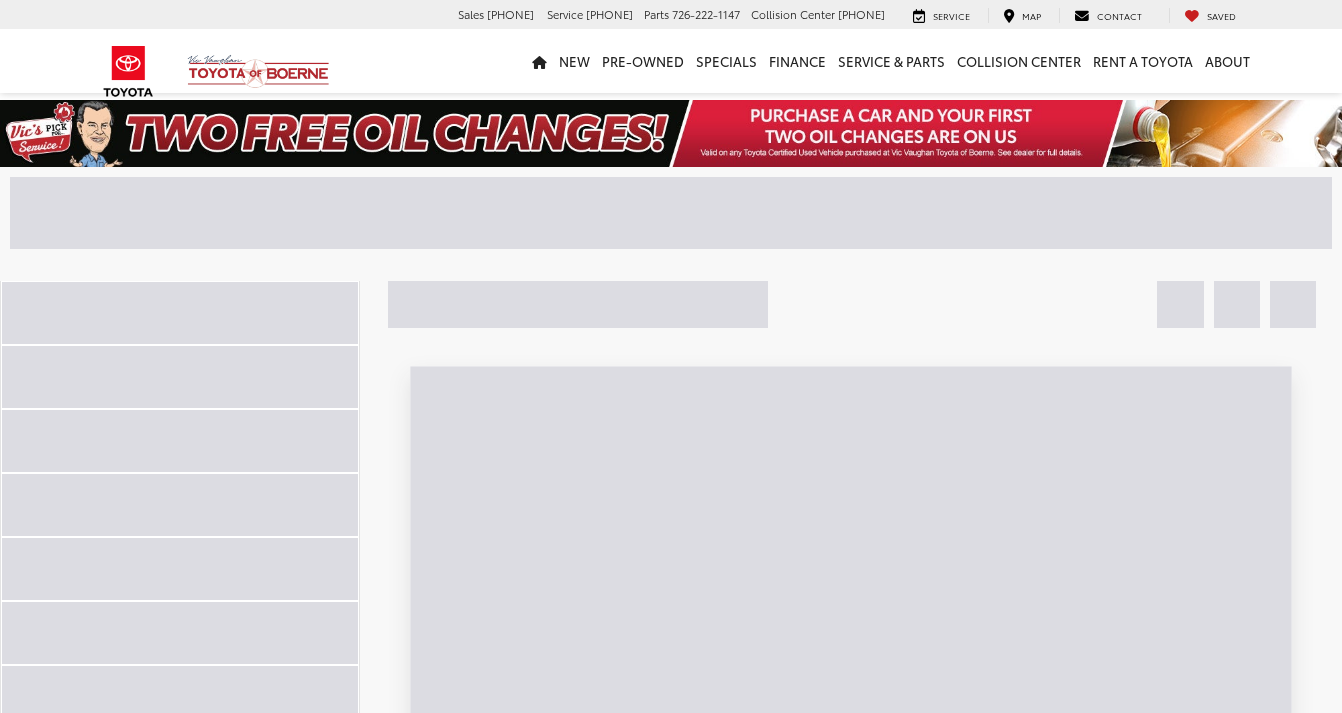 scroll, scrollTop: 0, scrollLeft: 0, axis: both 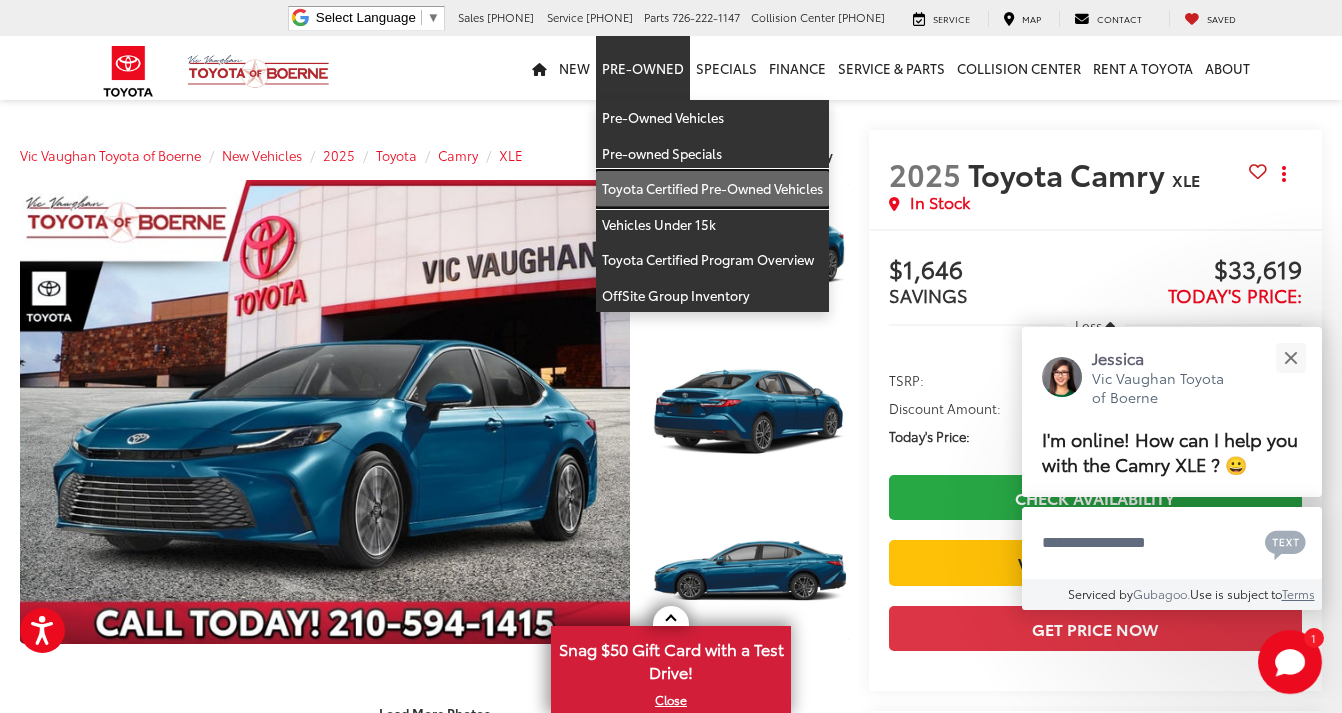 click on "Toyota Certified Pre-Owned Vehicles" at bounding box center [712, 189] 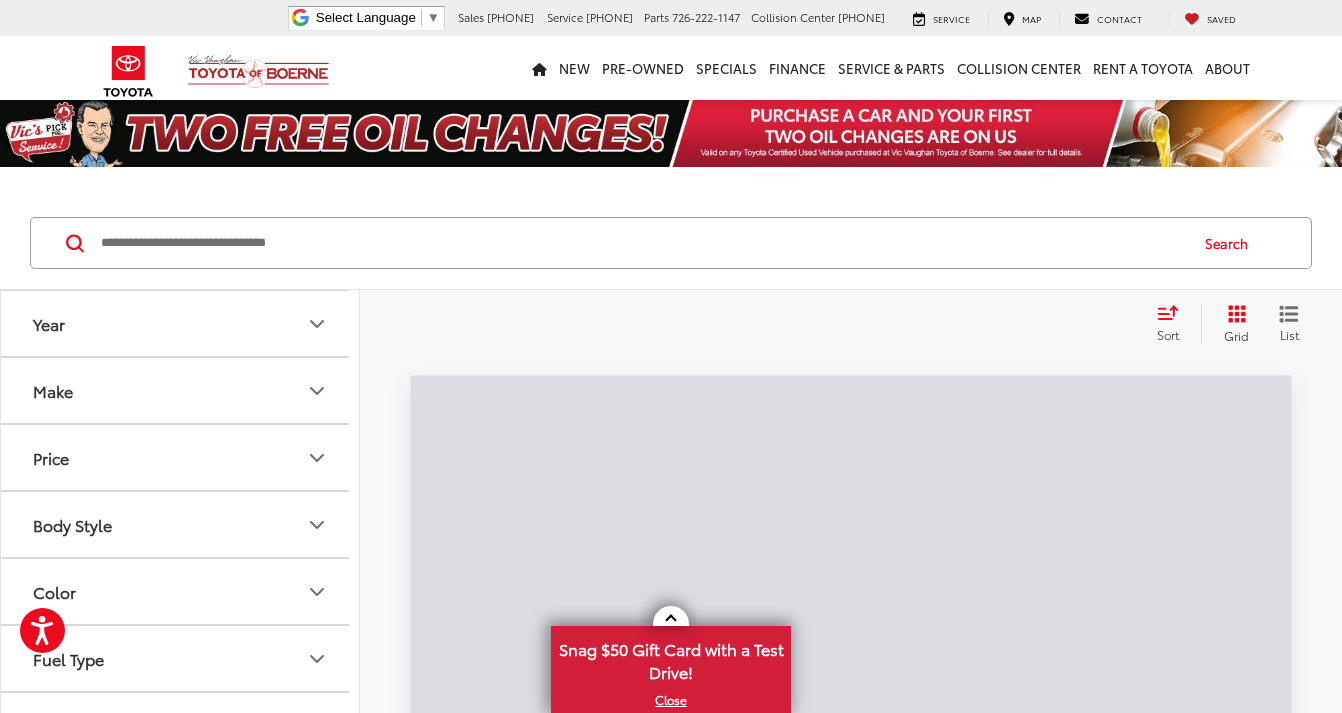 scroll, scrollTop: 0, scrollLeft: 0, axis: both 